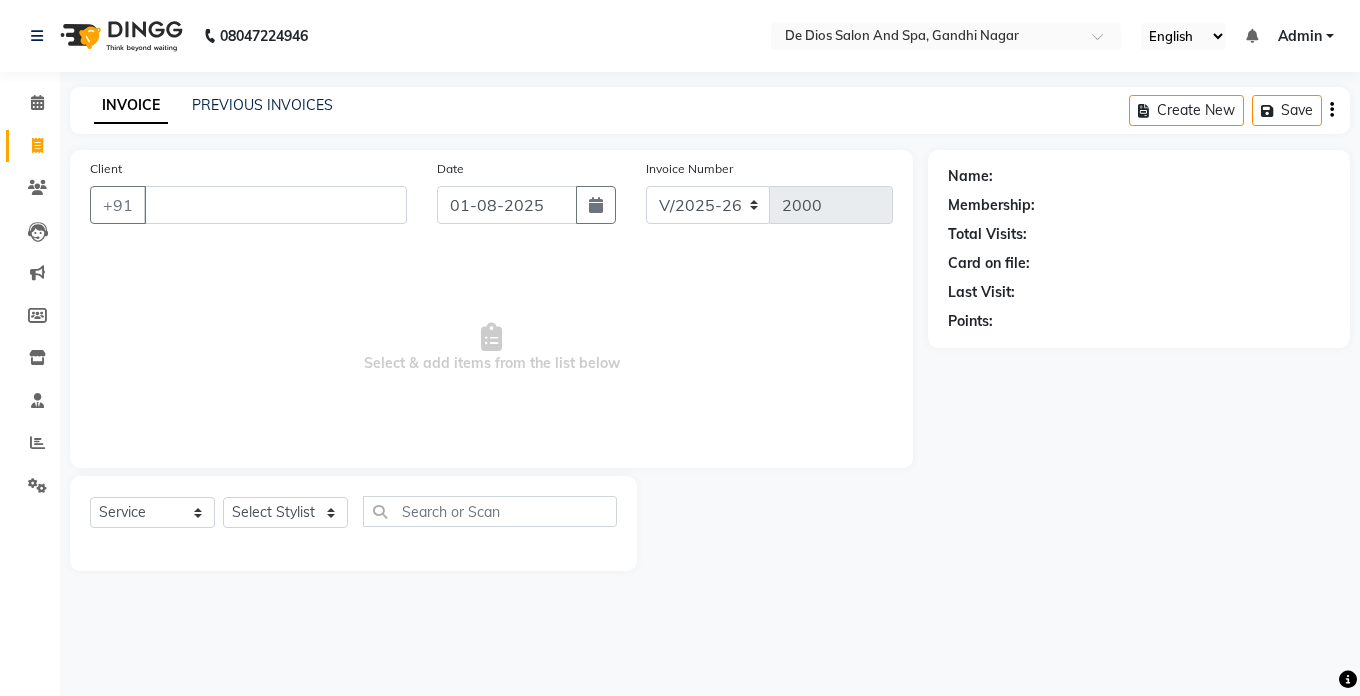 select on "6431" 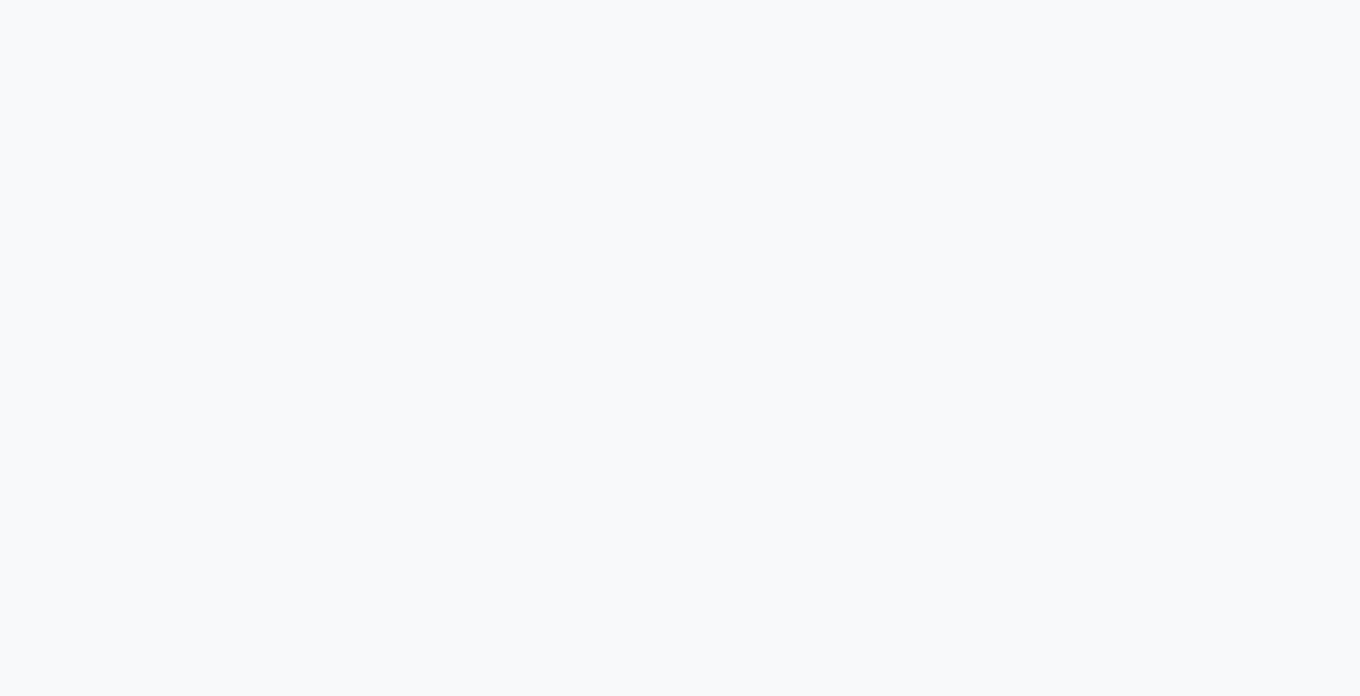 scroll, scrollTop: 0, scrollLeft: 0, axis: both 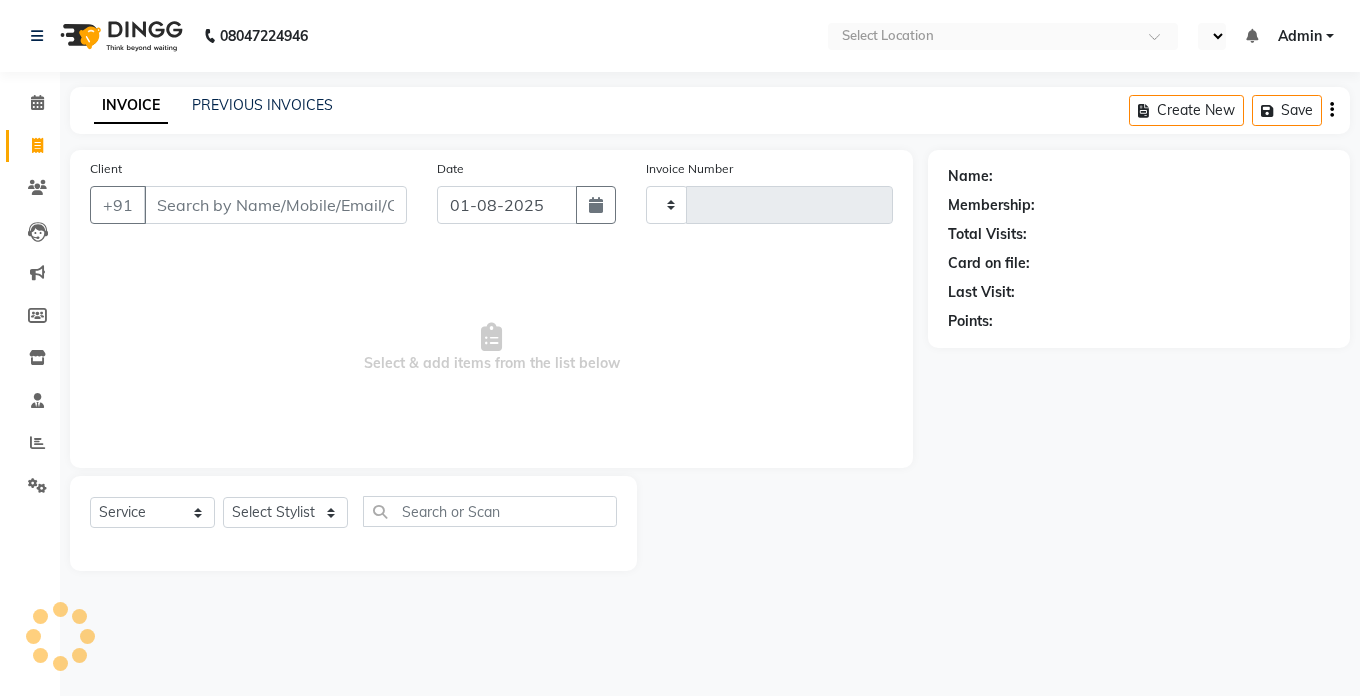 type on "2000" 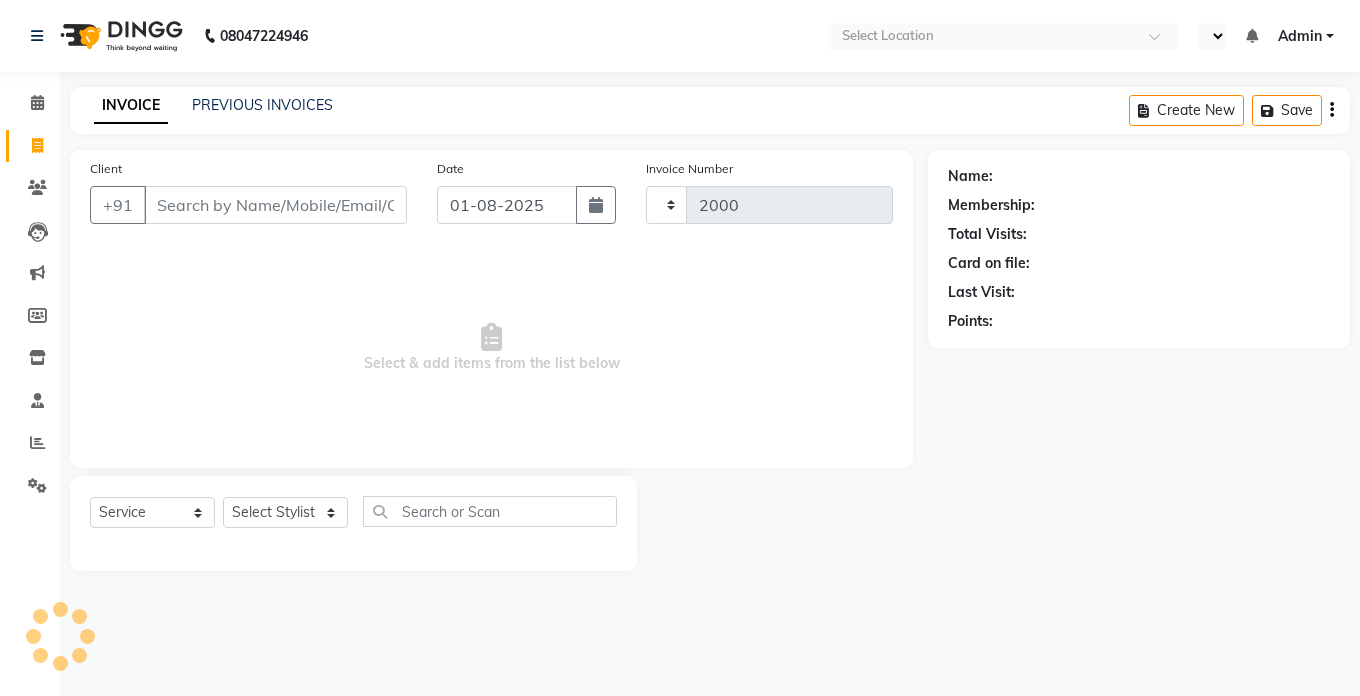 select on "en" 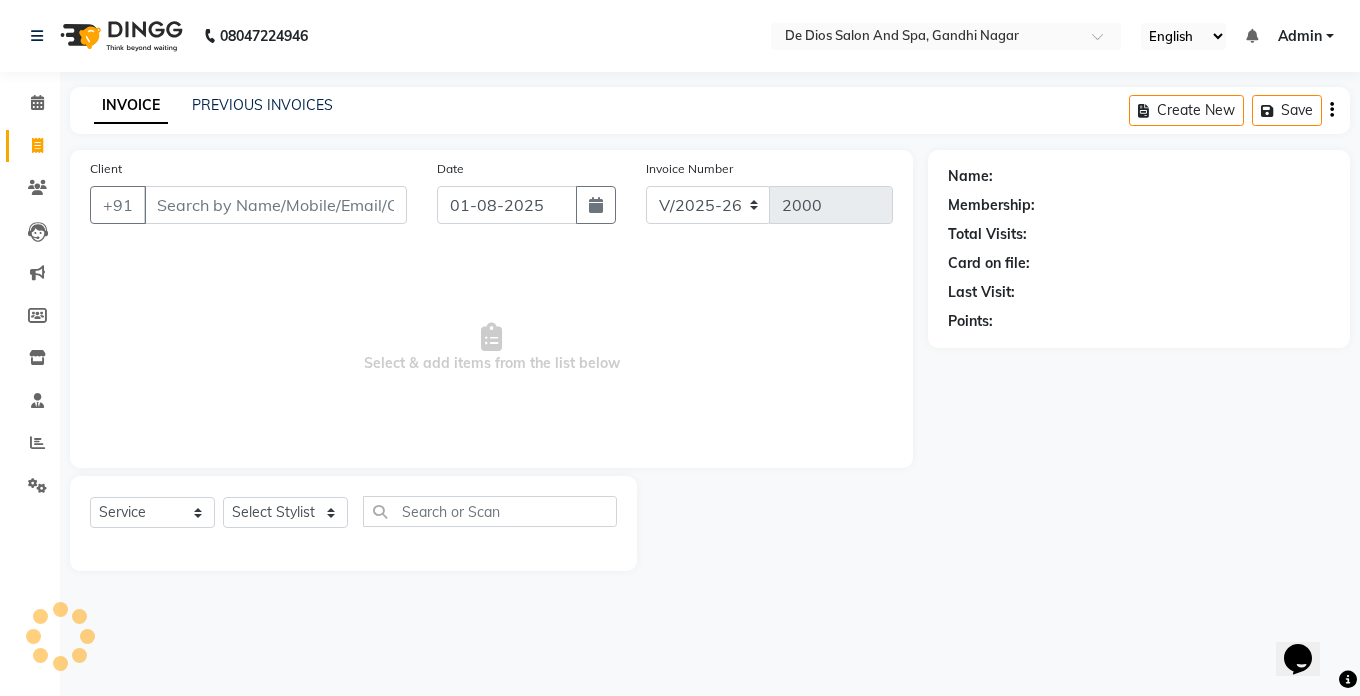 scroll, scrollTop: 0, scrollLeft: 0, axis: both 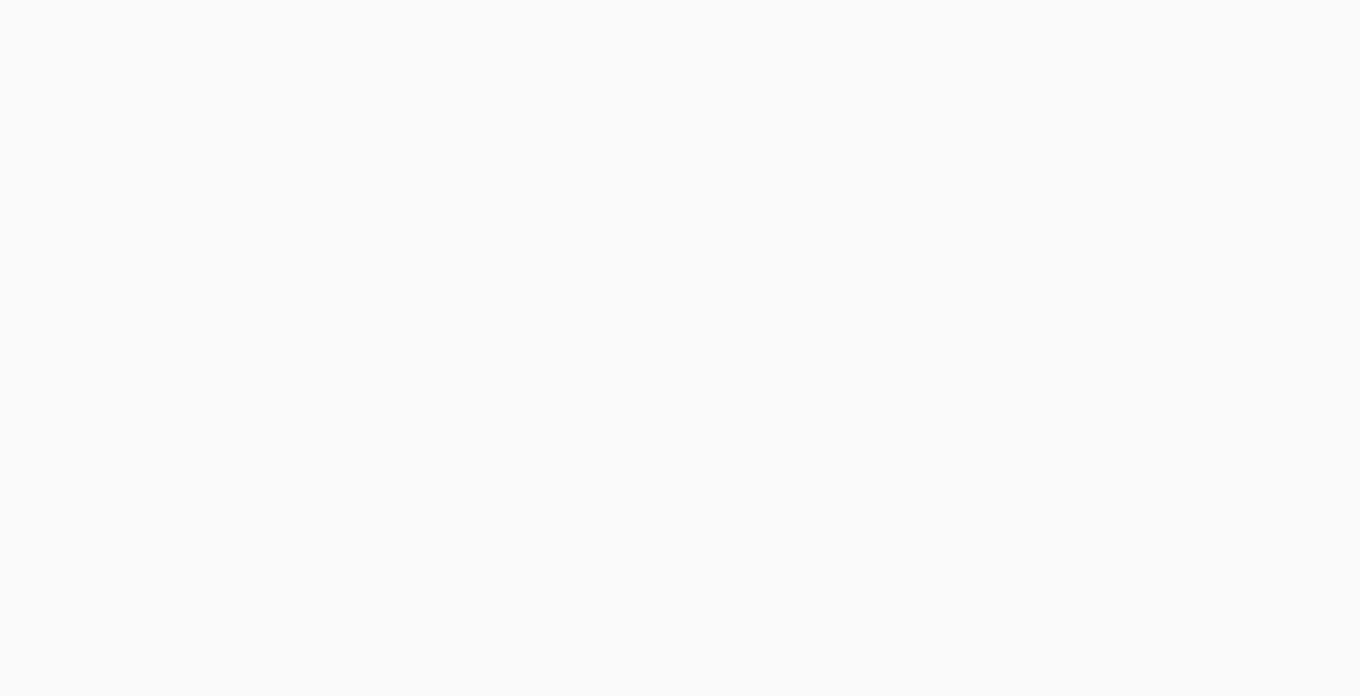 select on "6431" 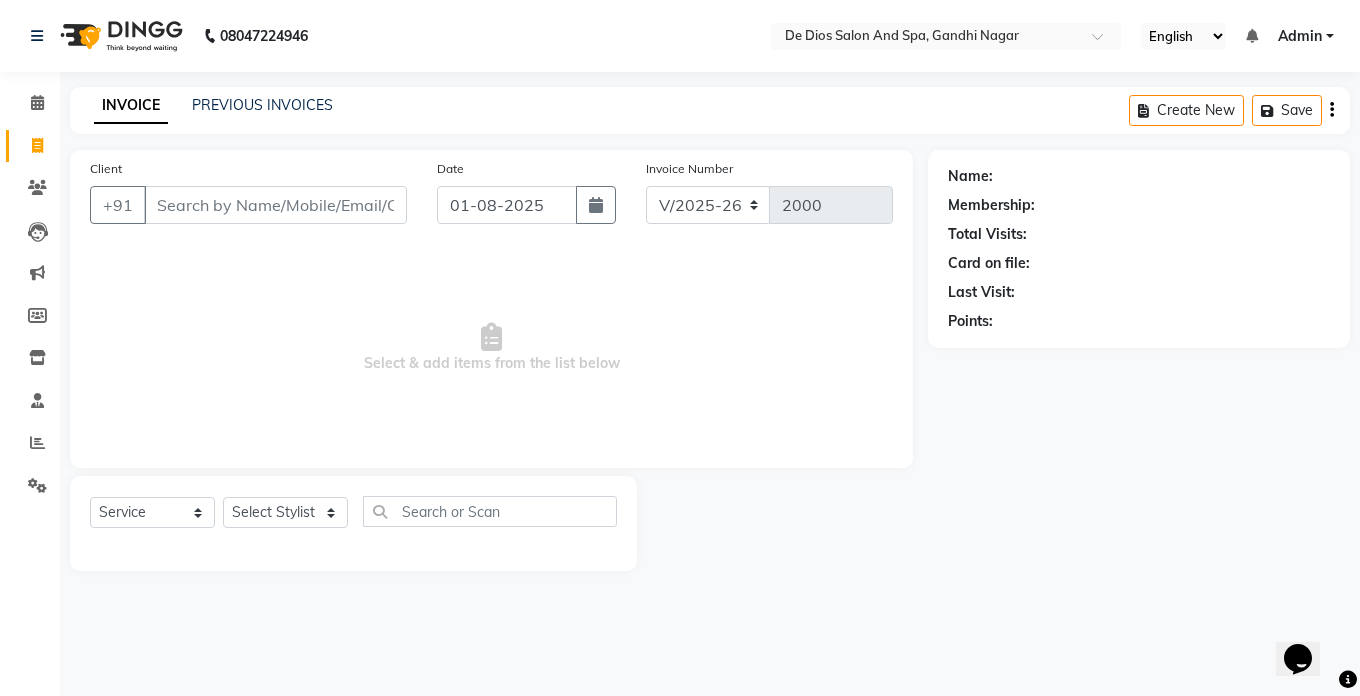 scroll, scrollTop: 0, scrollLeft: 0, axis: both 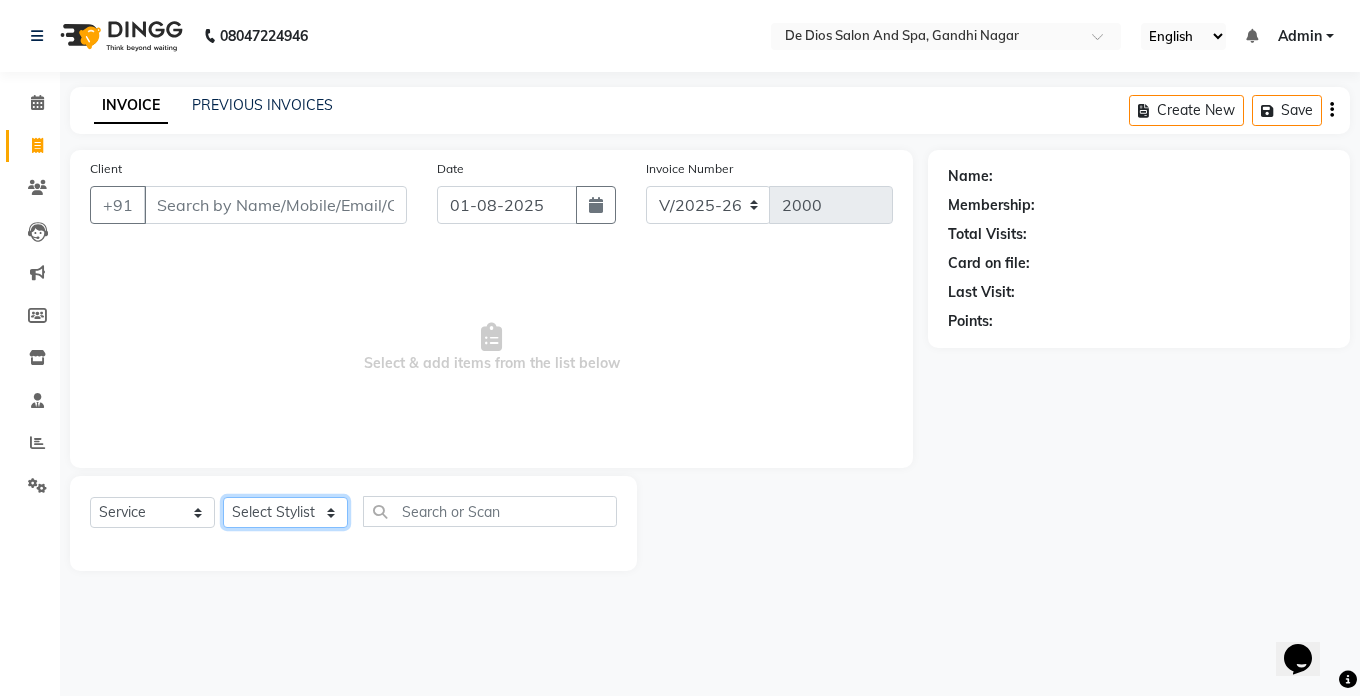 click on "Select Stylist [FIRST] [FIRST] [FIRST] [FIRST] [FIRST] [FIRST] [FIRST] [FIRST] [FIRST] [FIRST] [FIRST] [FIRST]" 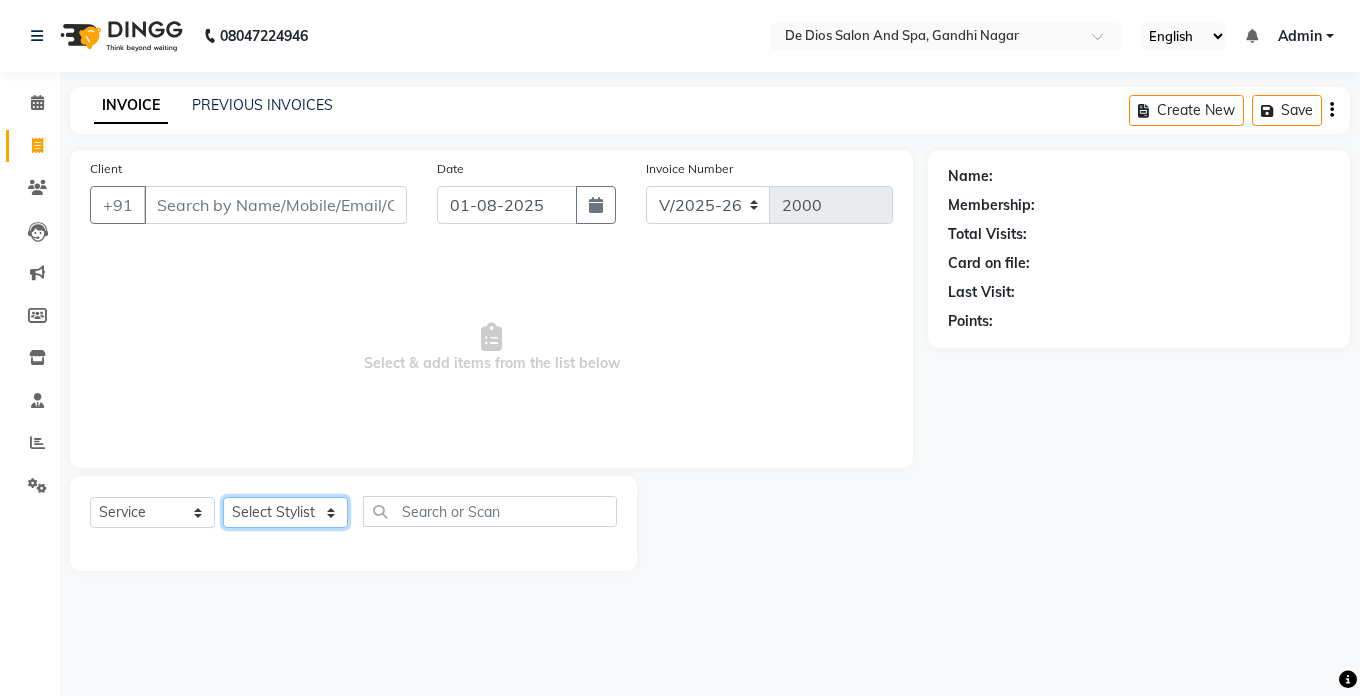select on "49201" 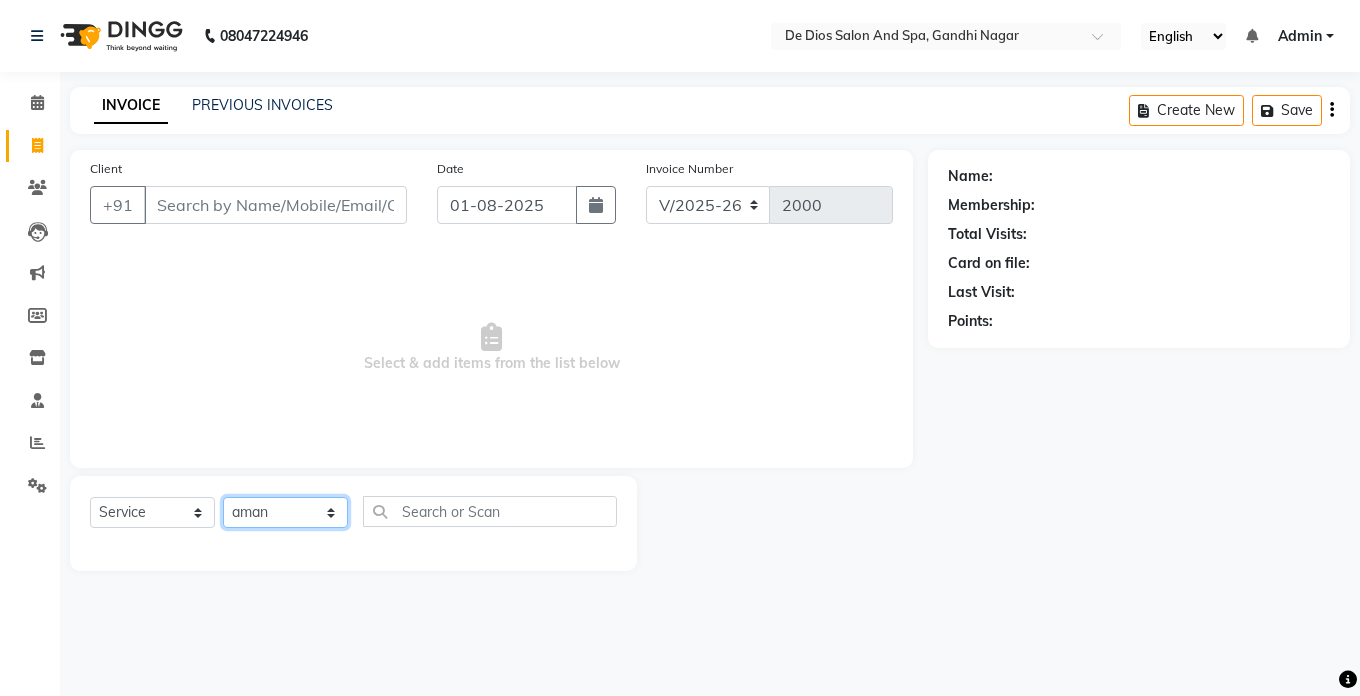 click on "Select Stylist [FIRST] [FIRST] [FIRST] [FIRST] [FIRST] [FIRST] [FIRST] [FIRST] [FIRST] [FIRST] [FIRST] [FIRST]" 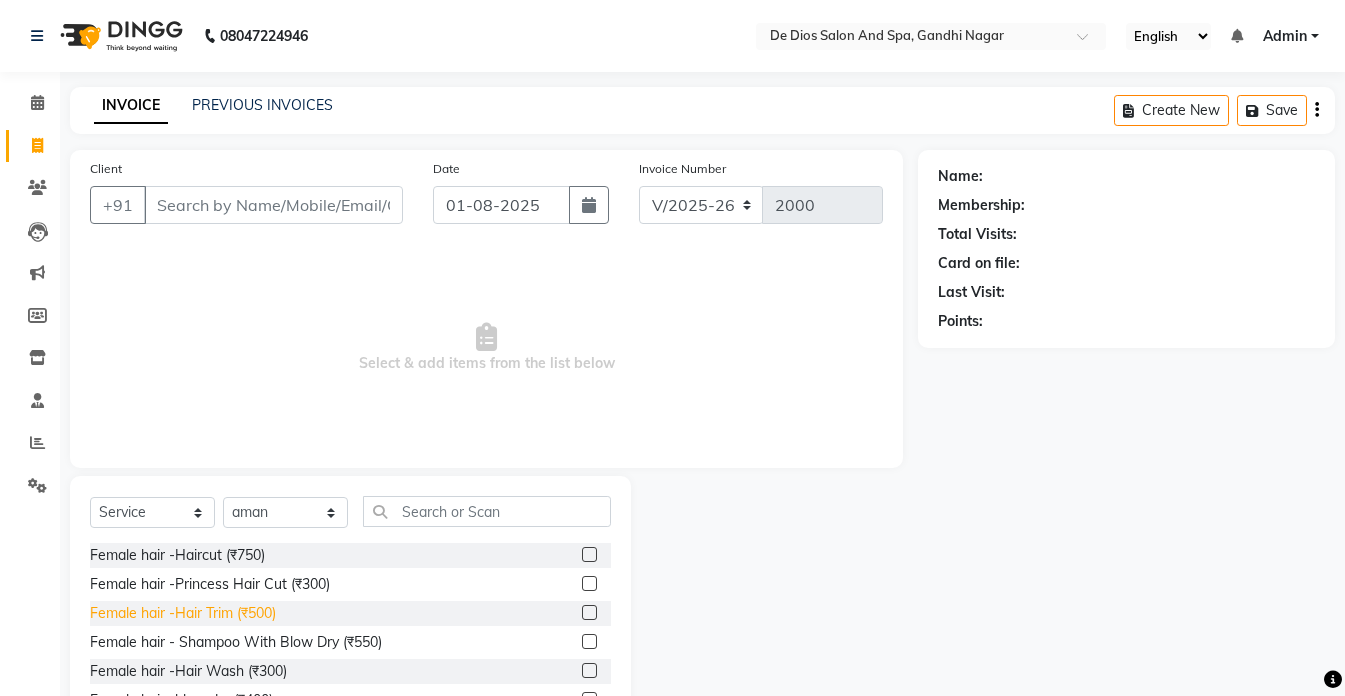 click on "Female hair -Hair Trim (₹500)" 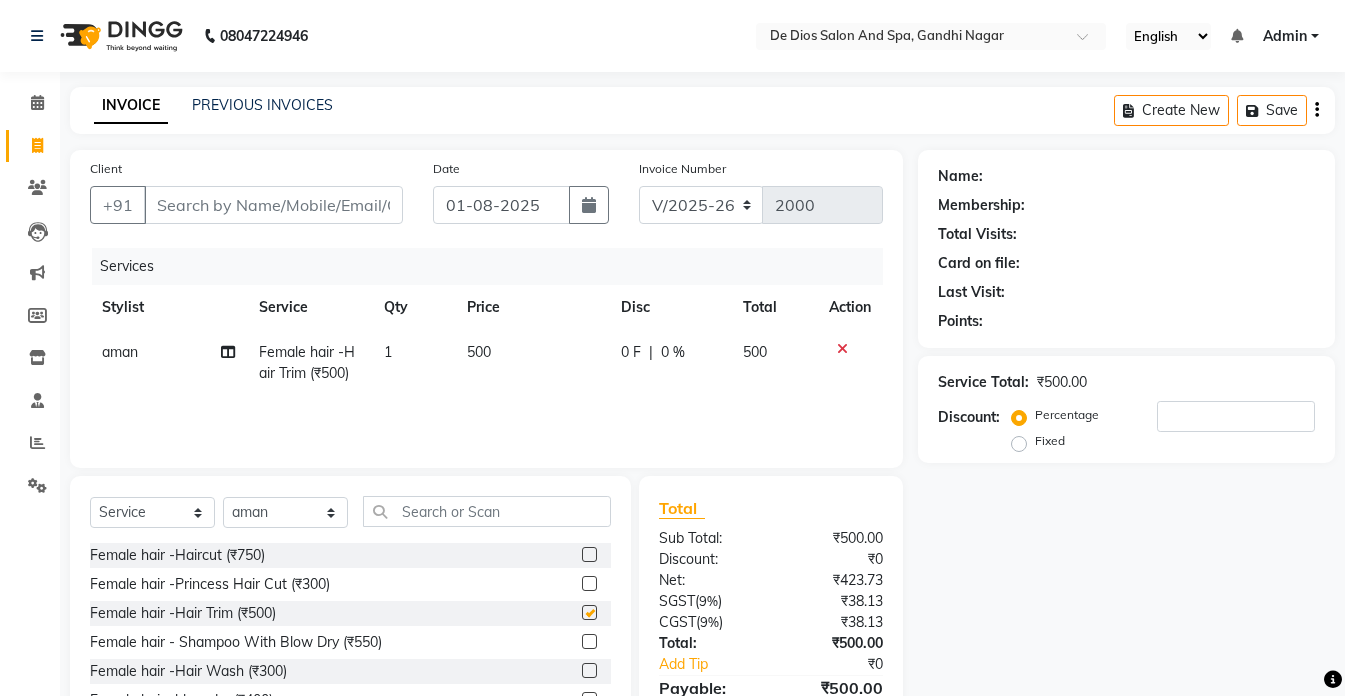 checkbox on "false" 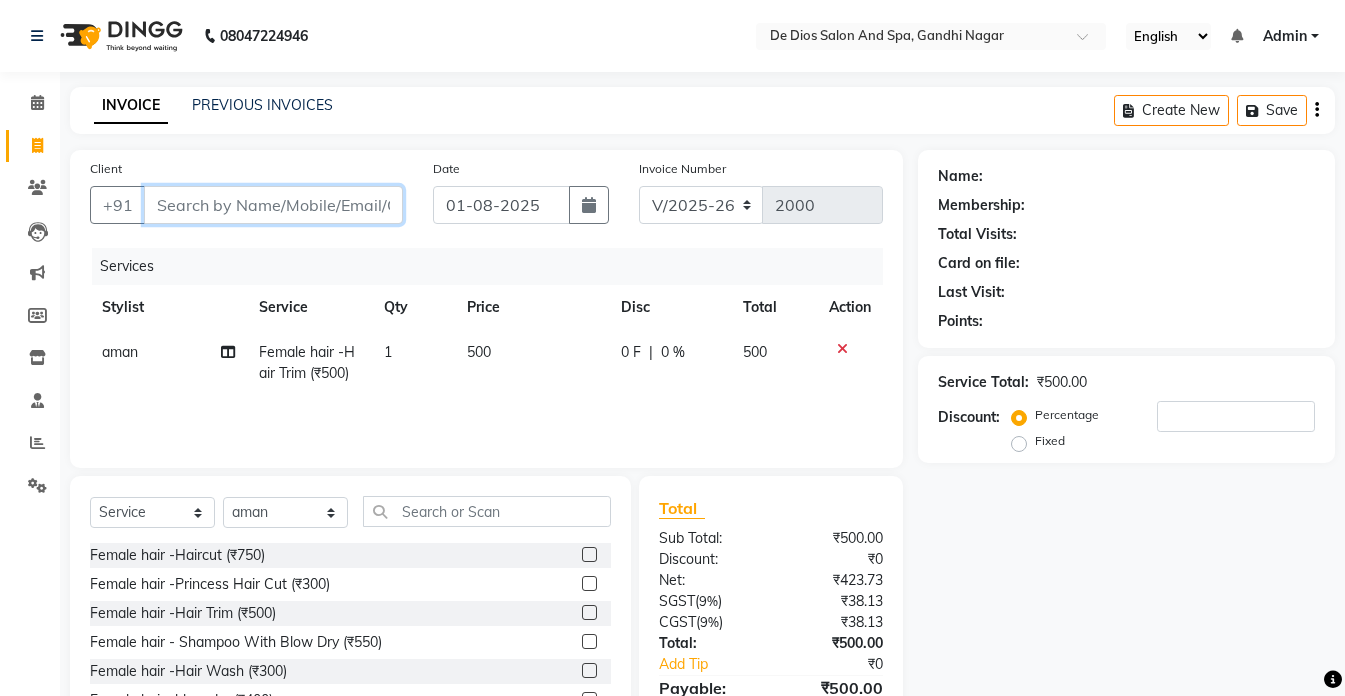 click on "Client" at bounding box center [273, 205] 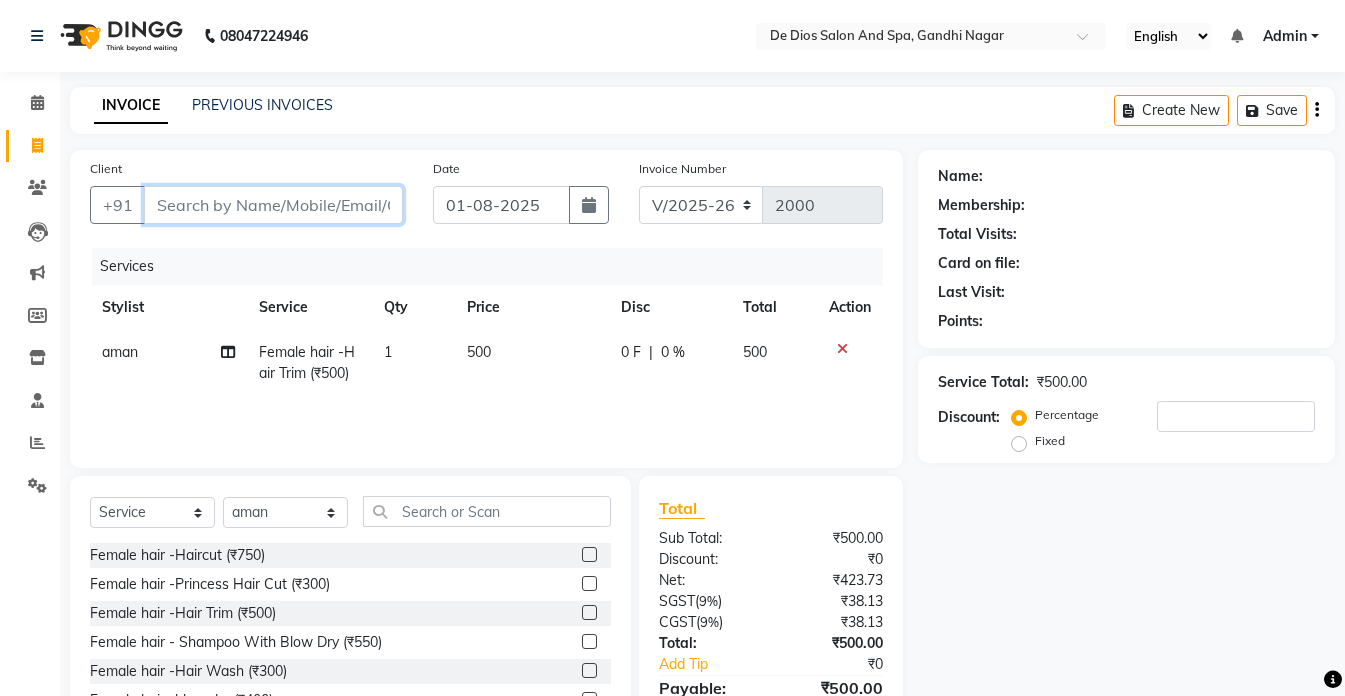 type on "9" 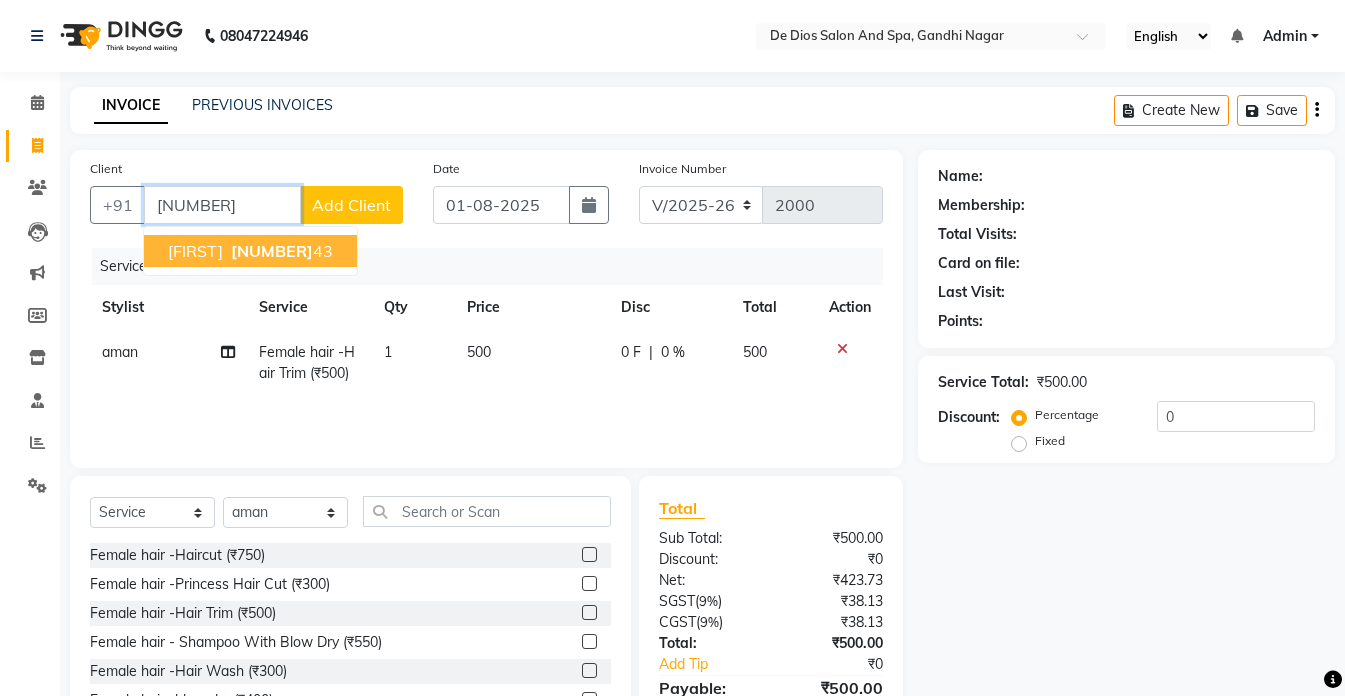 click on "96826247" at bounding box center [272, 251] 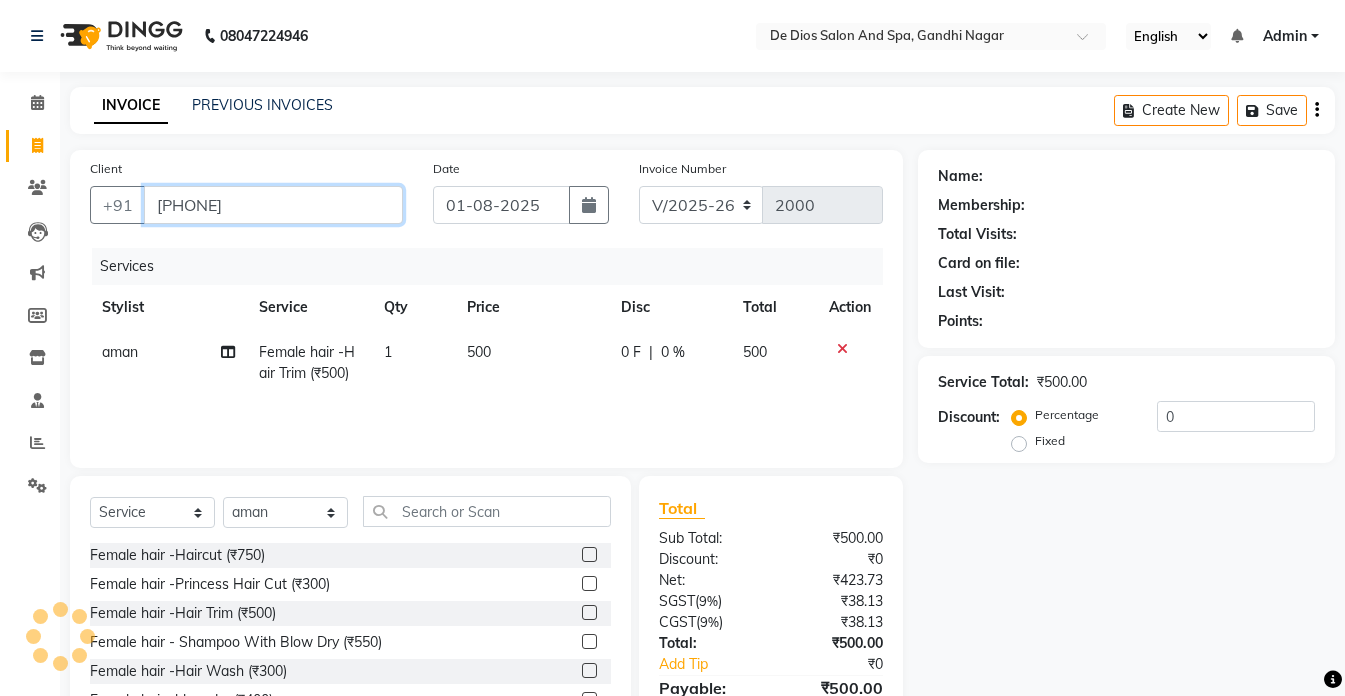 type on "[PHONE]" 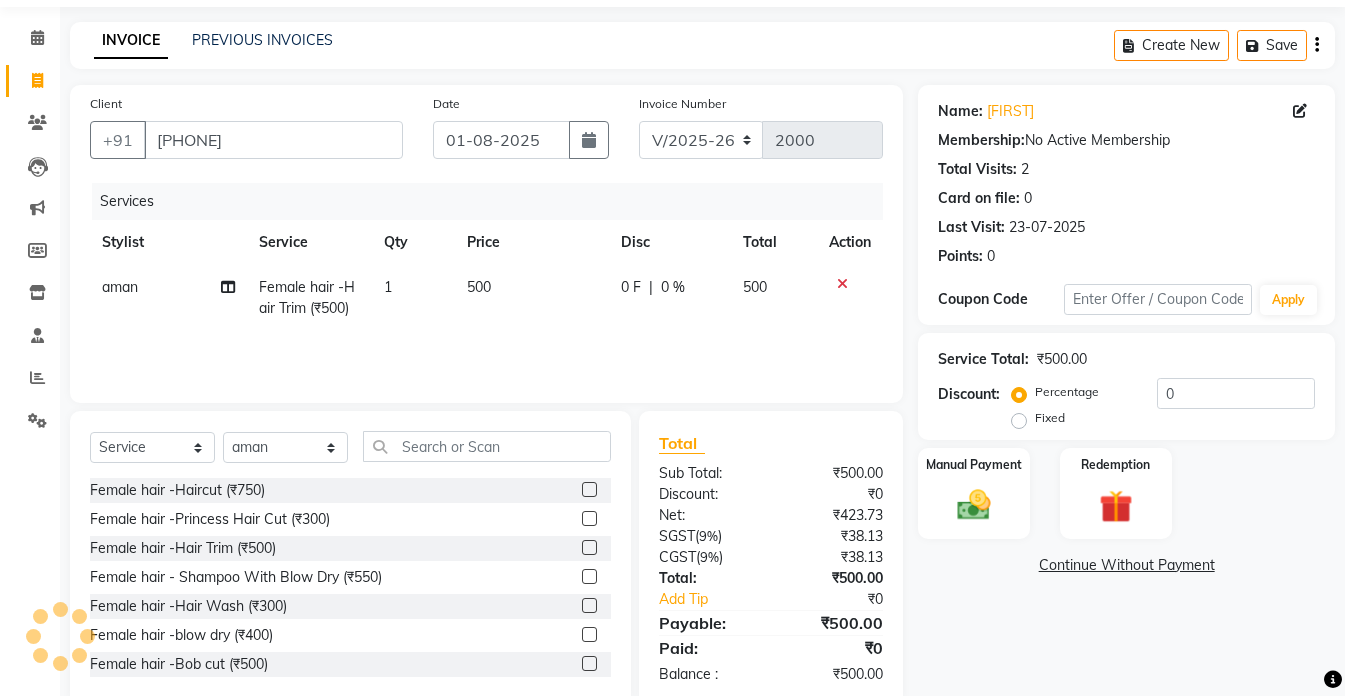 scroll, scrollTop: 105, scrollLeft: 0, axis: vertical 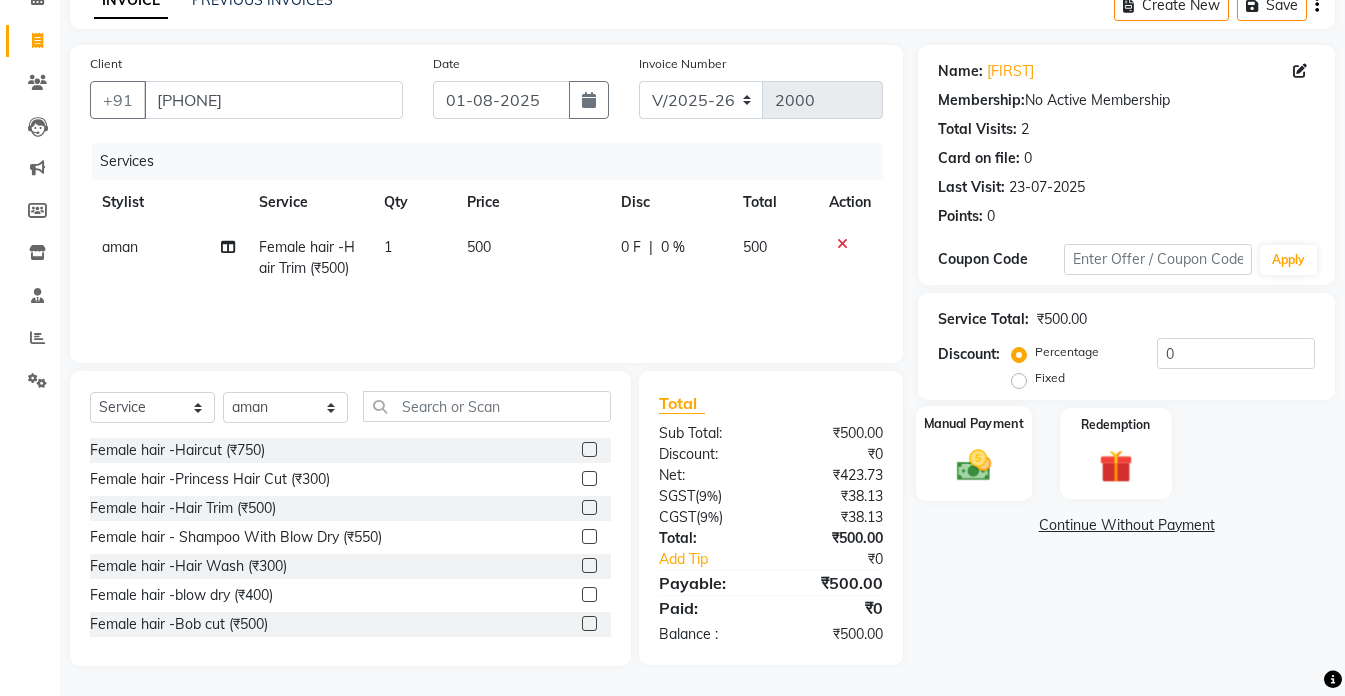 click 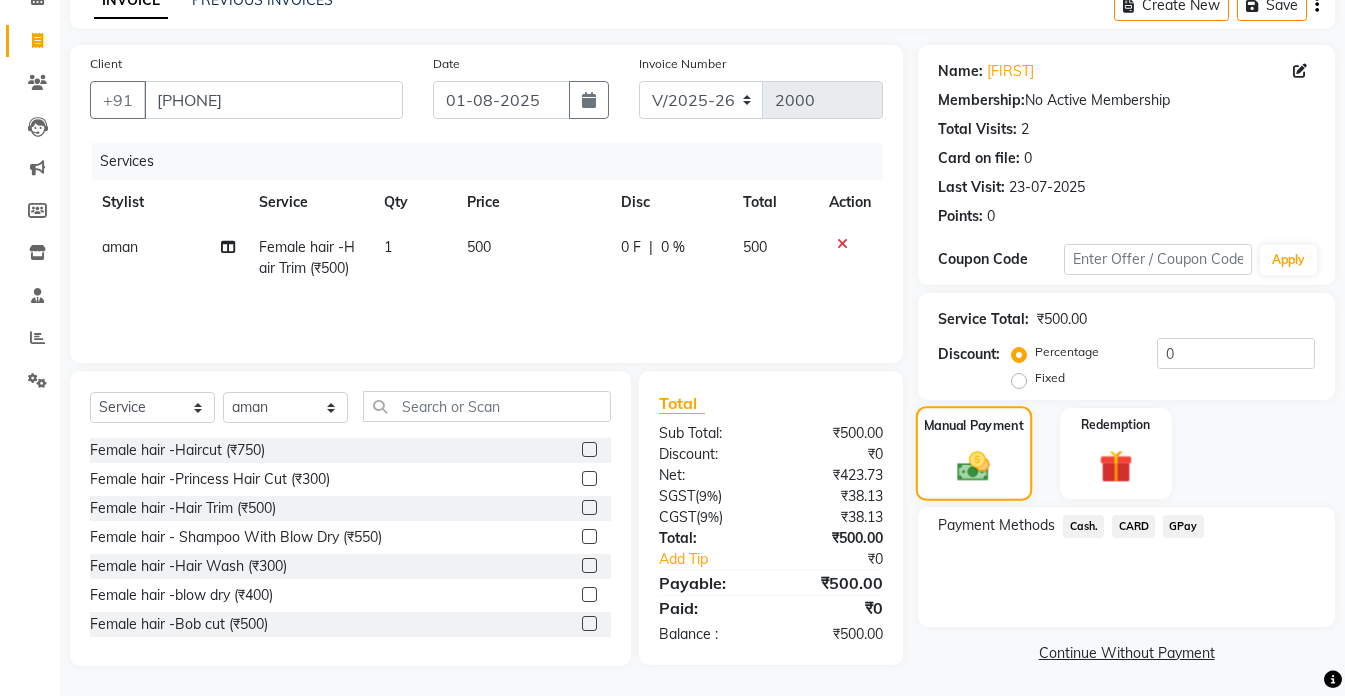 scroll, scrollTop: 107, scrollLeft: 0, axis: vertical 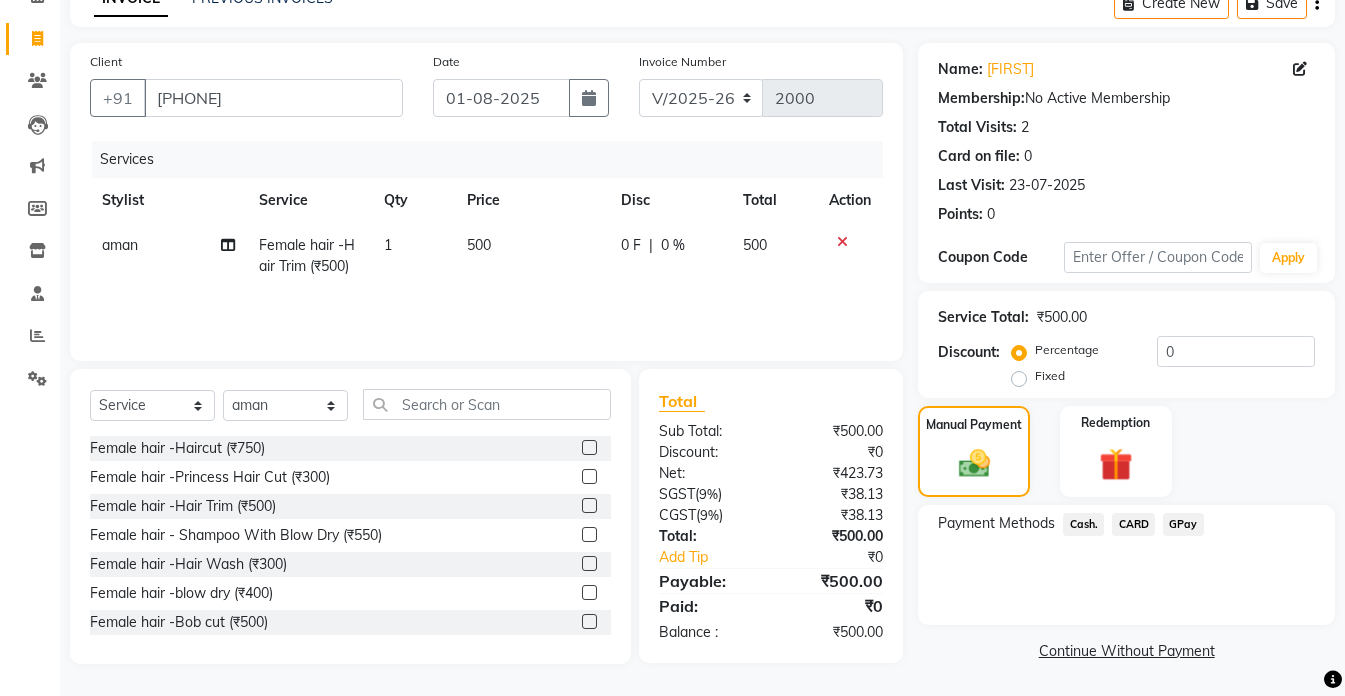 click on "Cash." 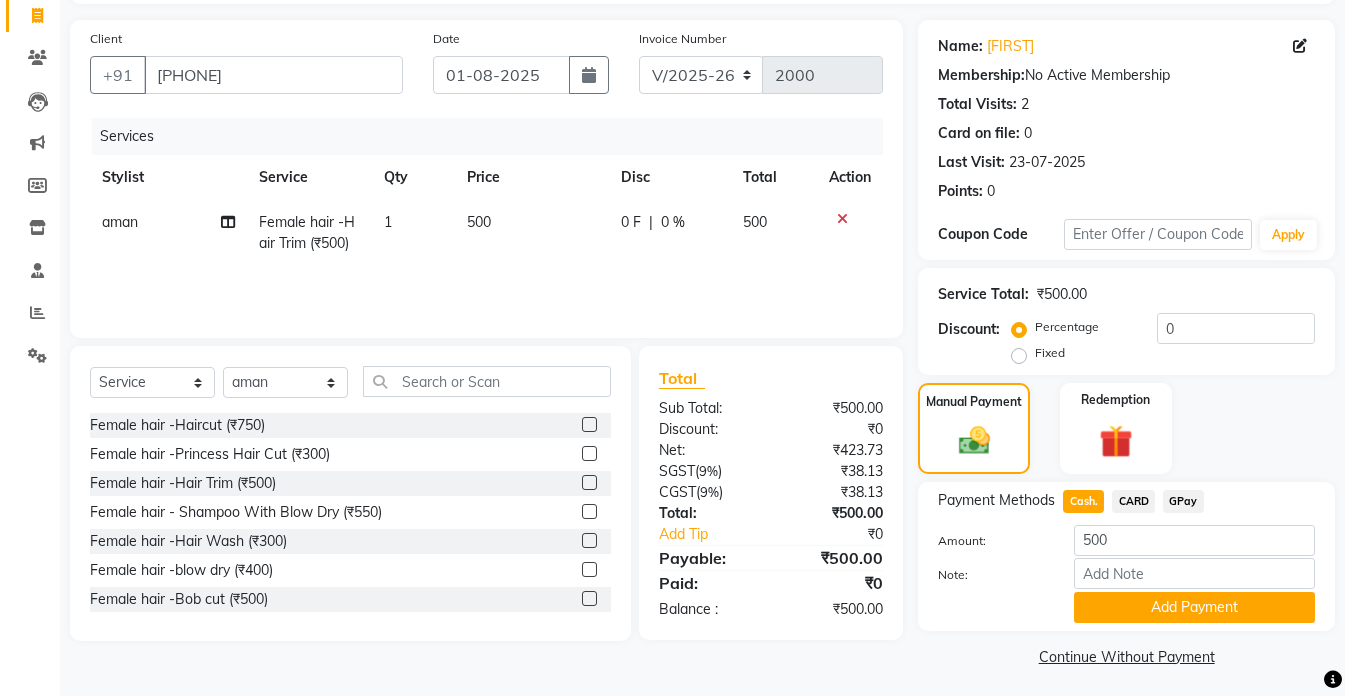 scroll, scrollTop: 136, scrollLeft: 0, axis: vertical 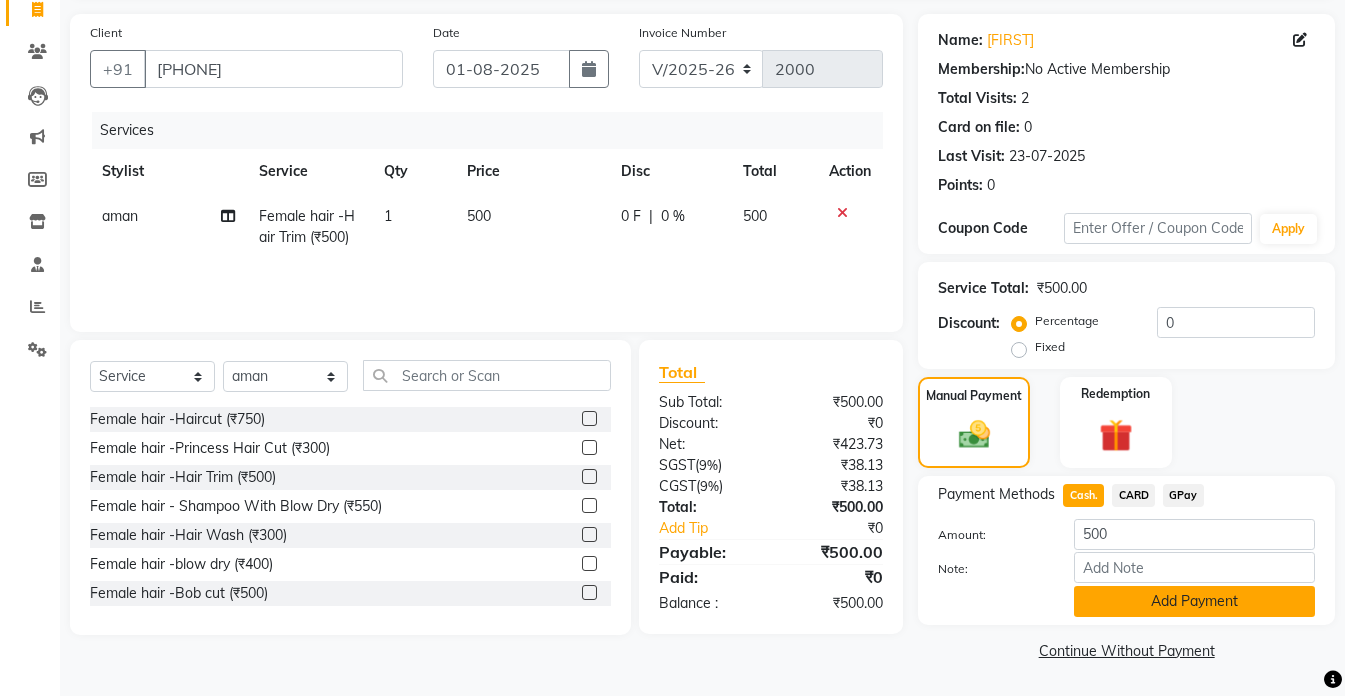 click on "Add Payment" 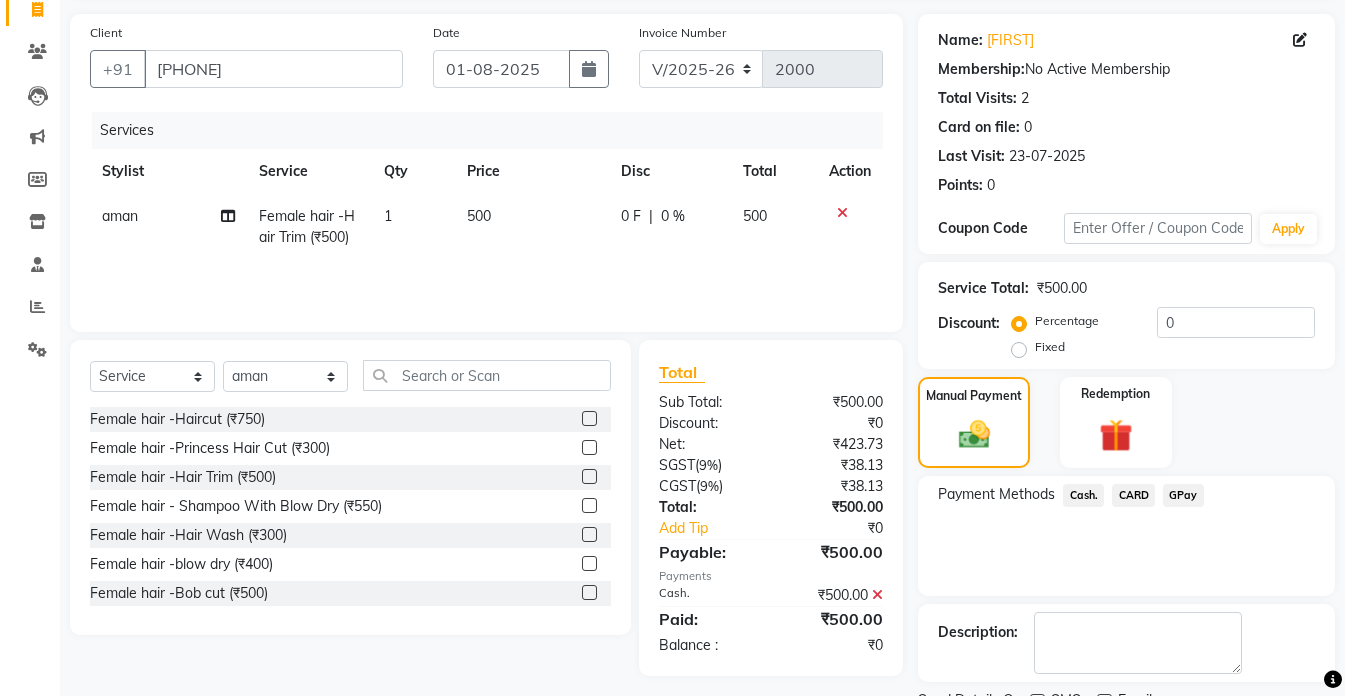 scroll, scrollTop: 220, scrollLeft: 0, axis: vertical 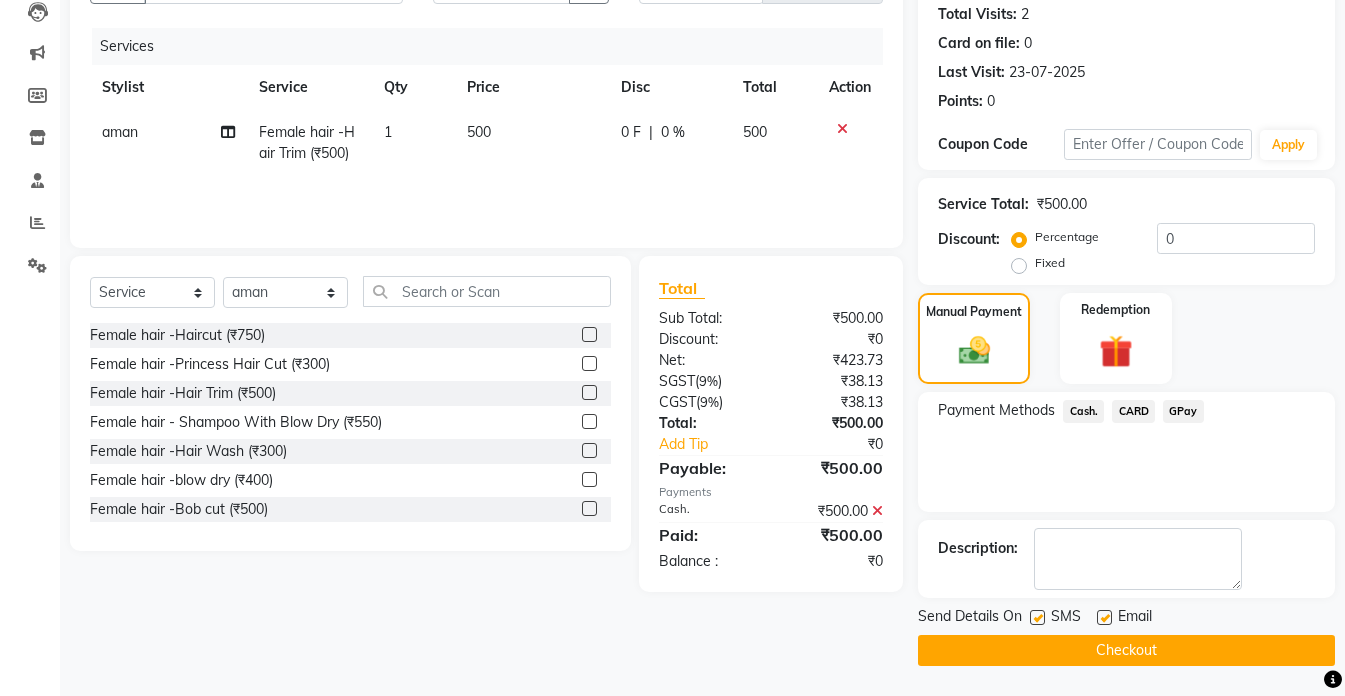 click on "Checkout" 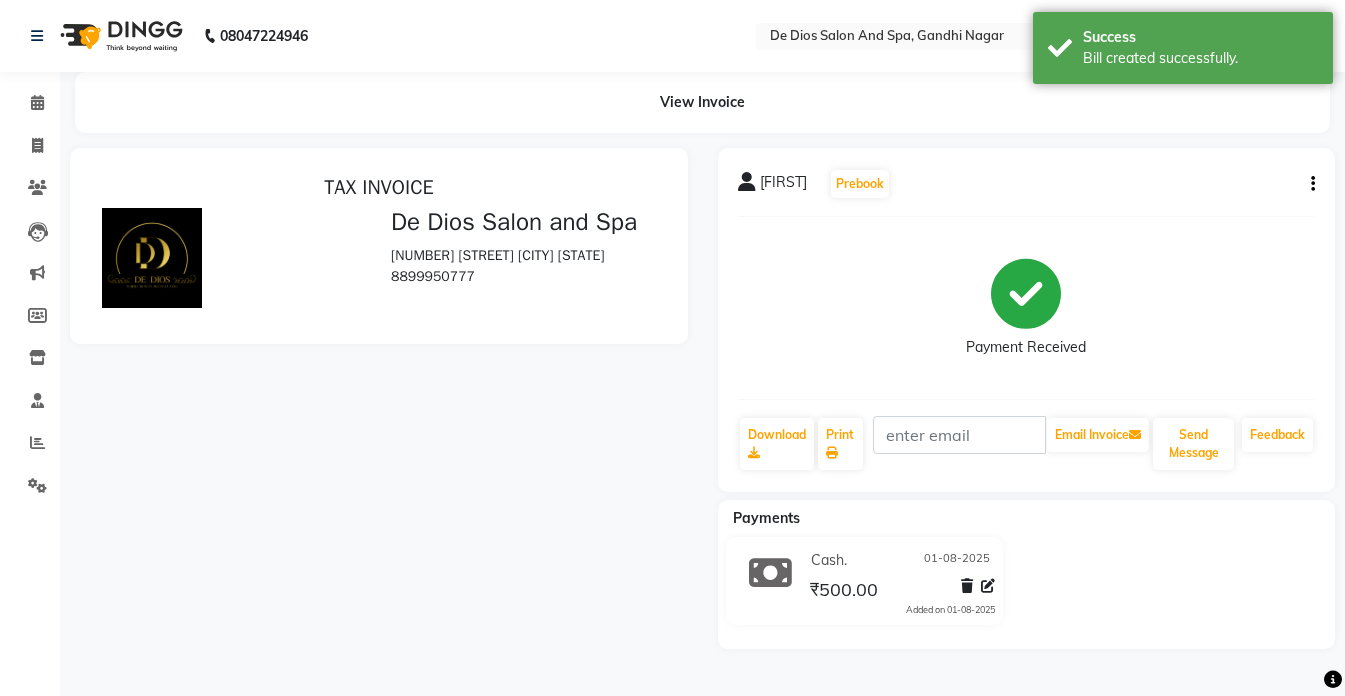scroll, scrollTop: 0, scrollLeft: 0, axis: both 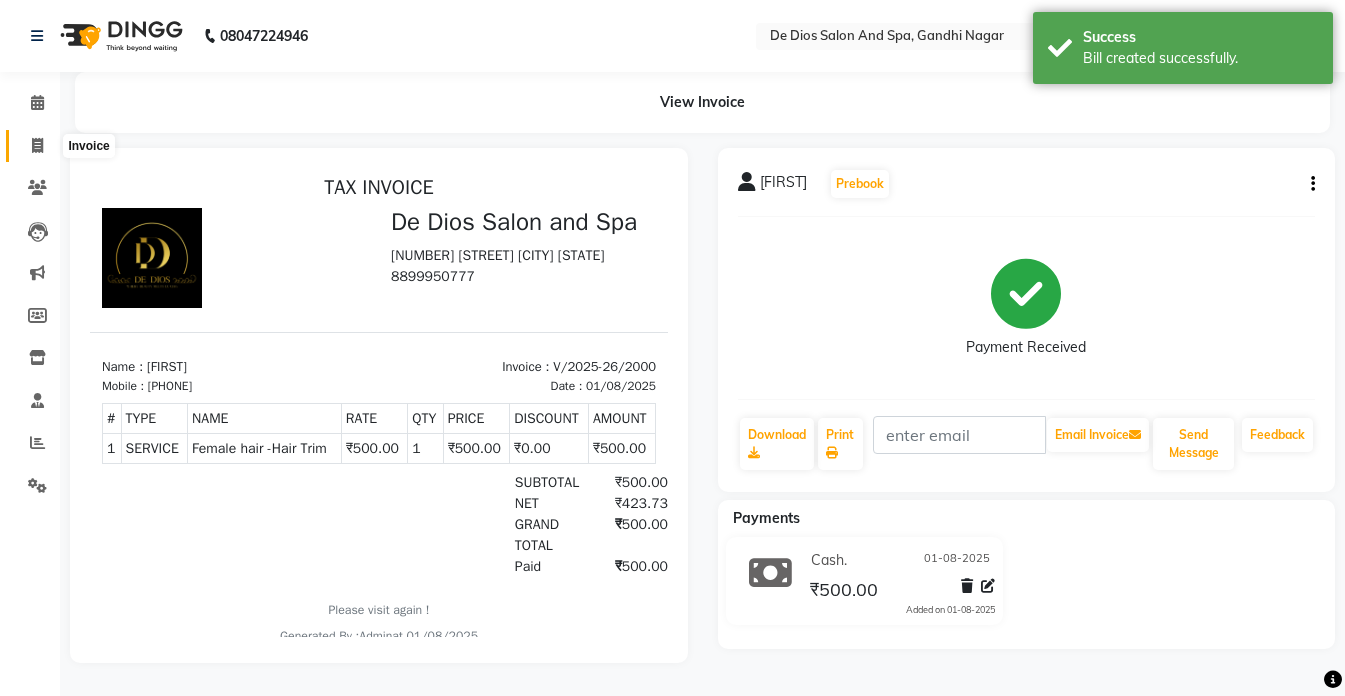 click 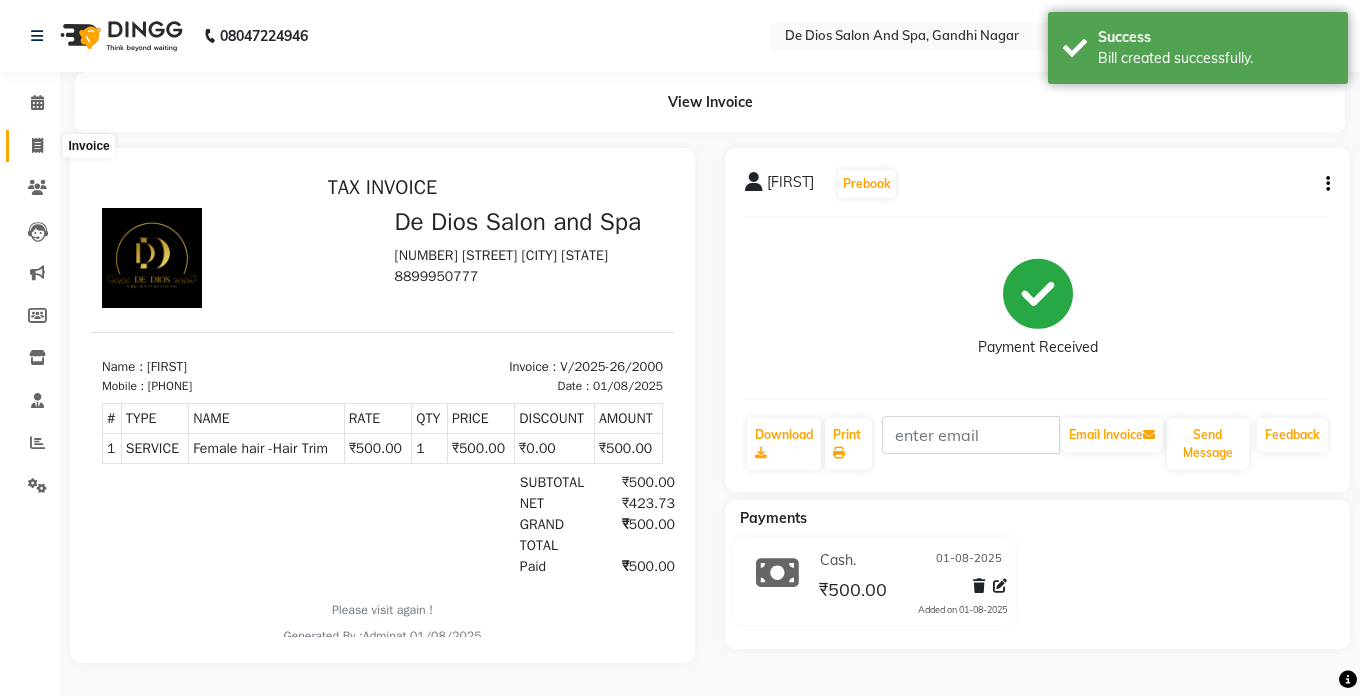 select on "6431" 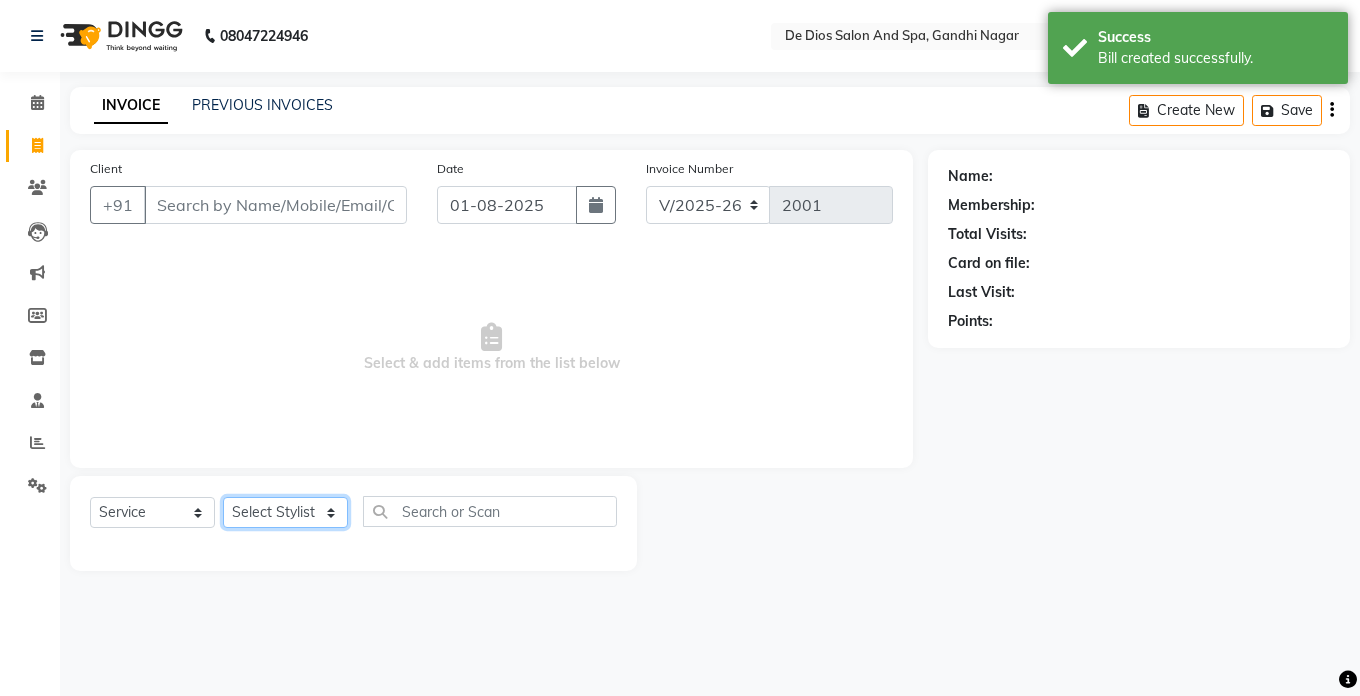 click on "Select Stylist akshay aman Arman Ashwani gunraj megha  nikita thappa nisha parveen shafali vishu kumar" 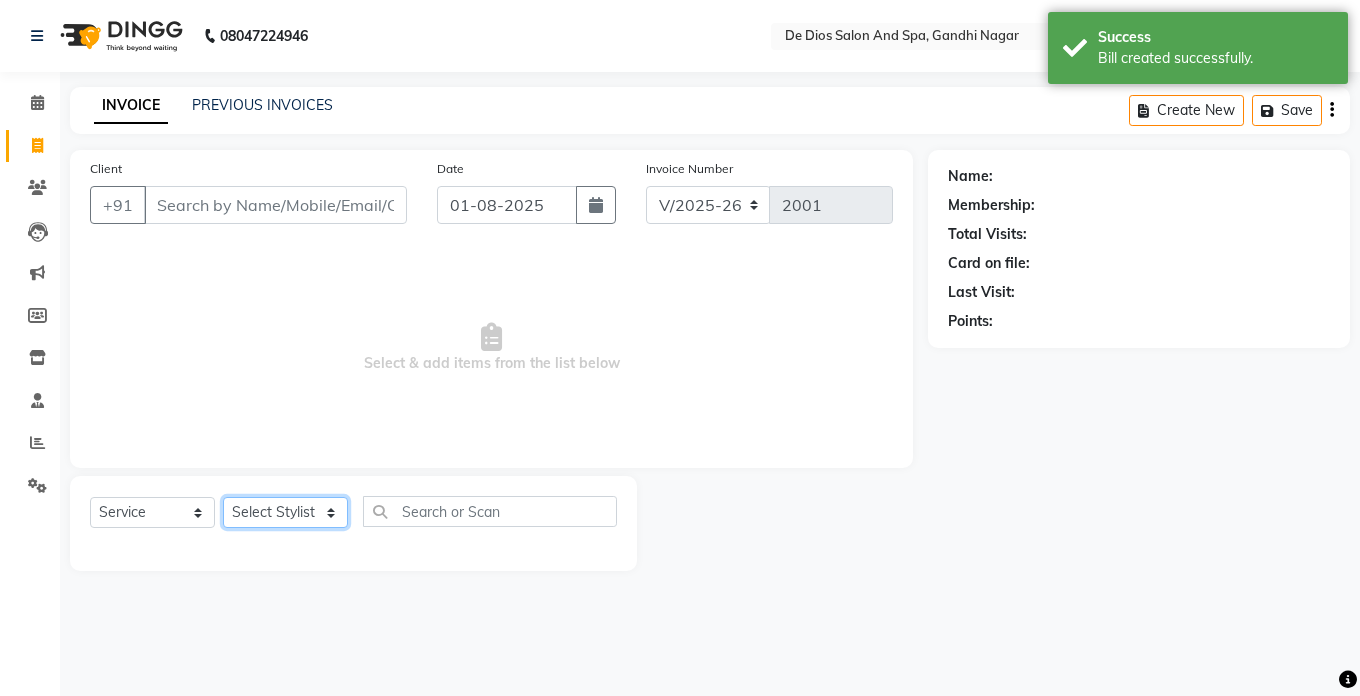select on "79126" 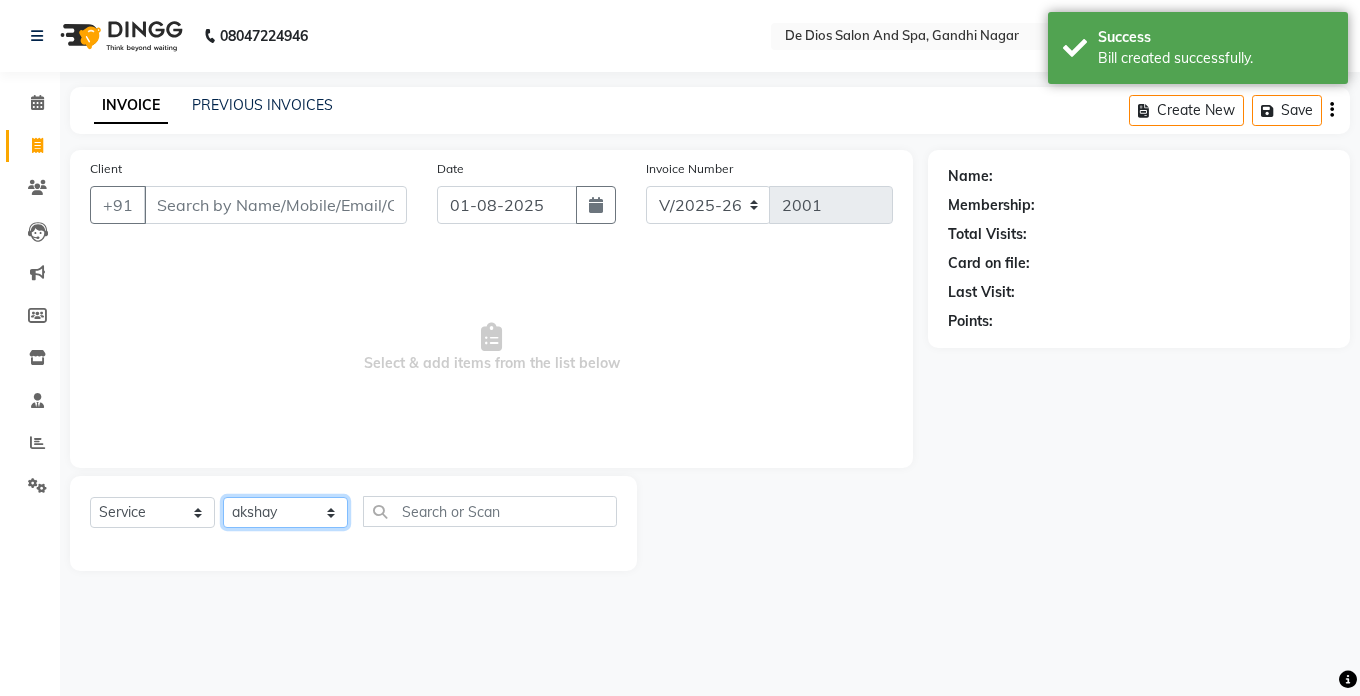 click on "Select Stylist akshay aman Arman Ashwani gunraj megha  nikita thappa nisha parveen shafali vishu kumar" 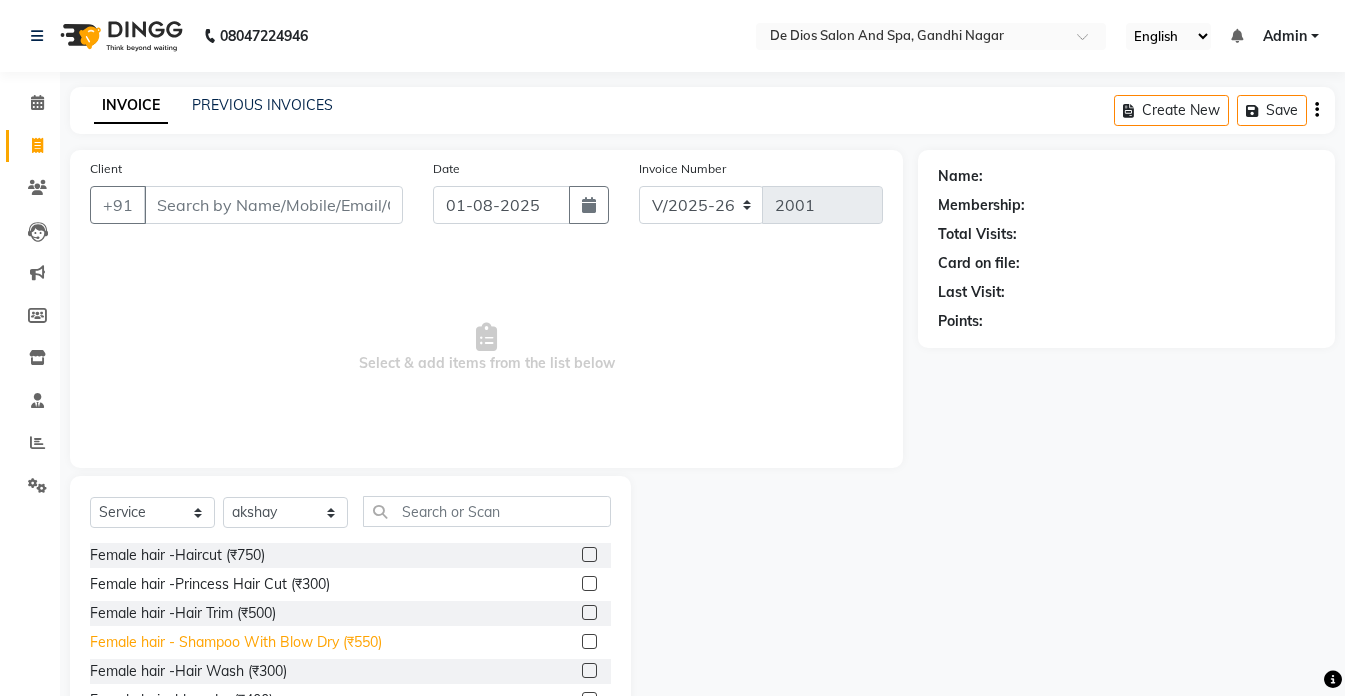 click on "Female hair - Shampoo With Blow Dry (₹550)" 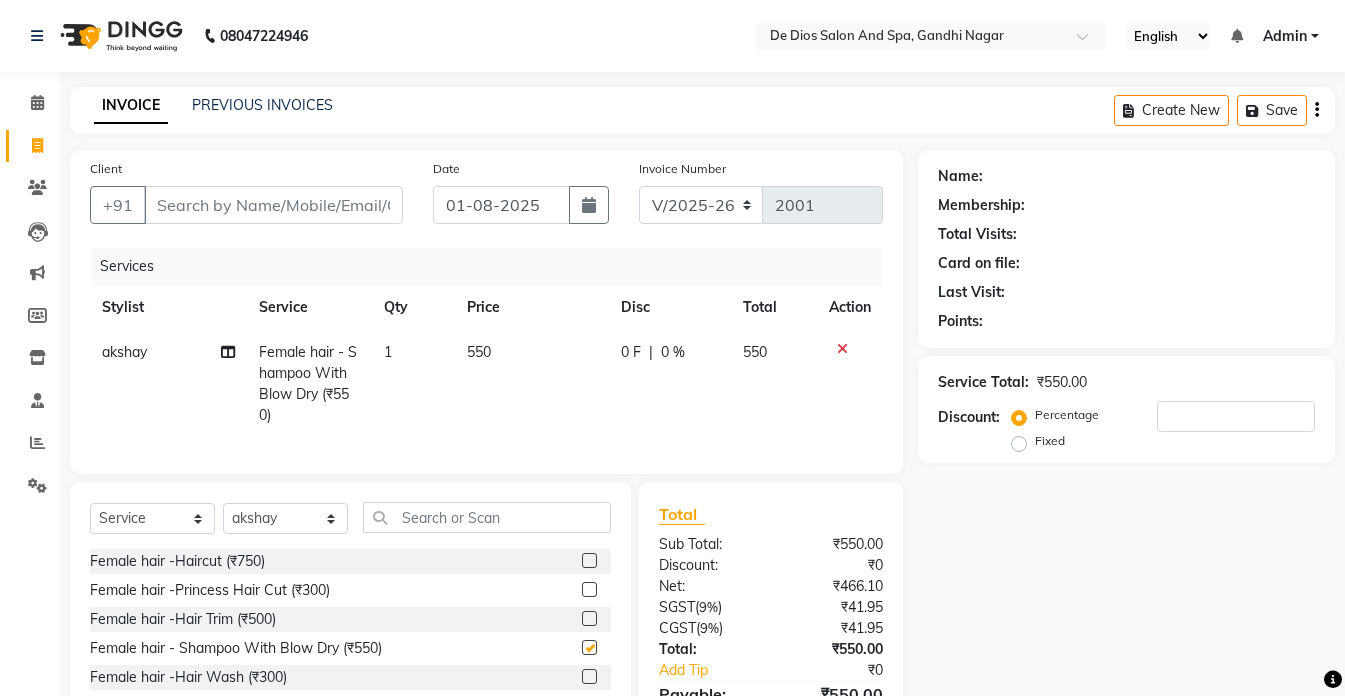 checkbox on "false" 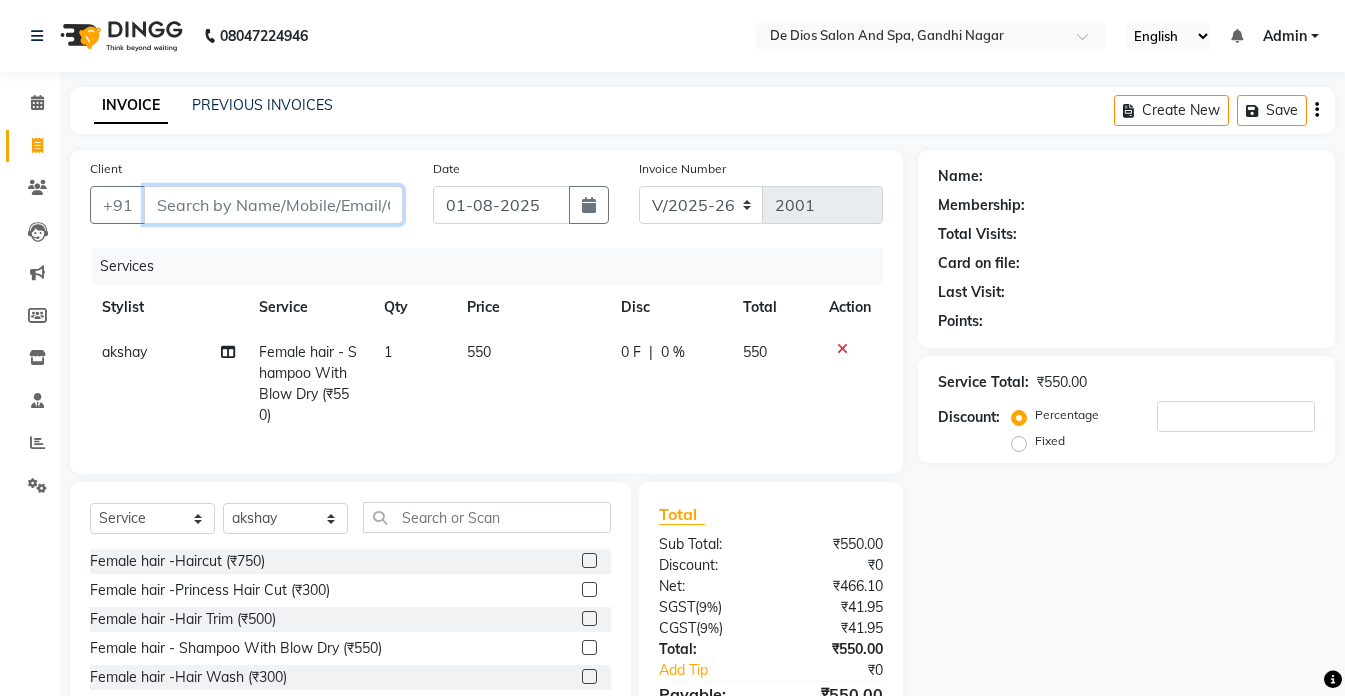 click on "Client" at bounding box center [273, 205] 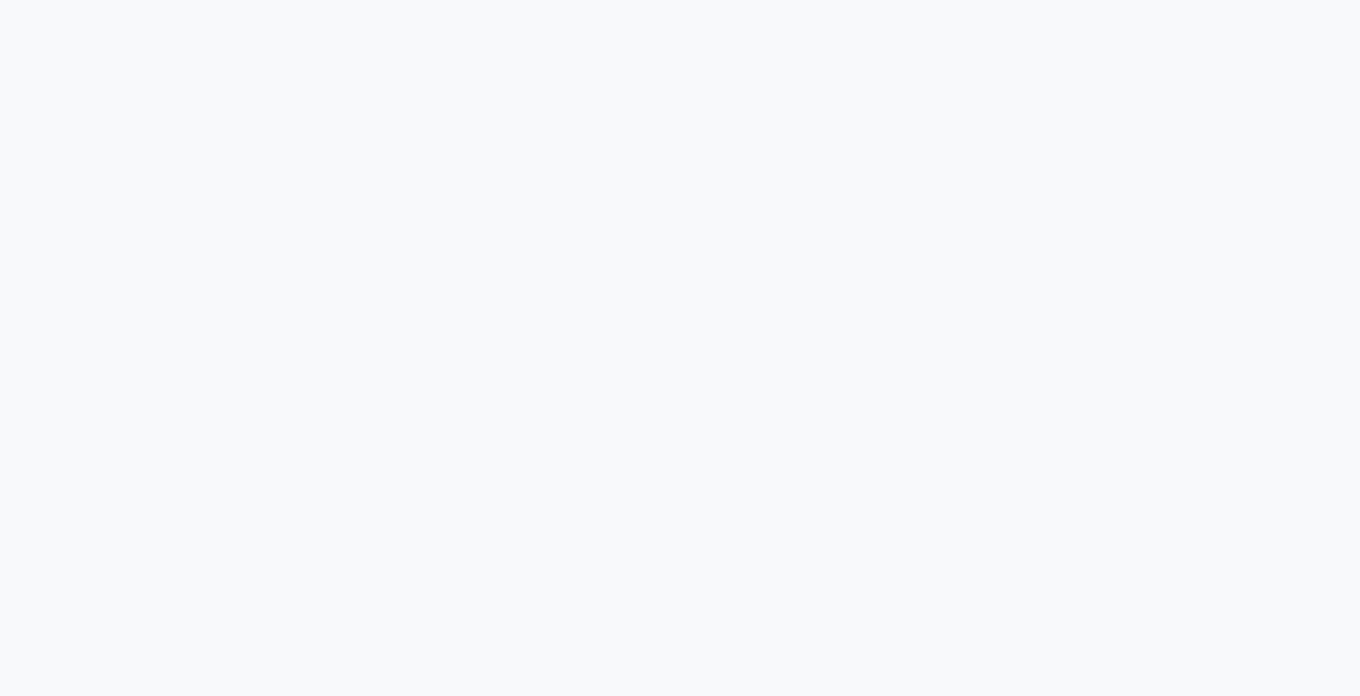 scroll, scrollTop: 0, scrollLeft: 0, axis: both 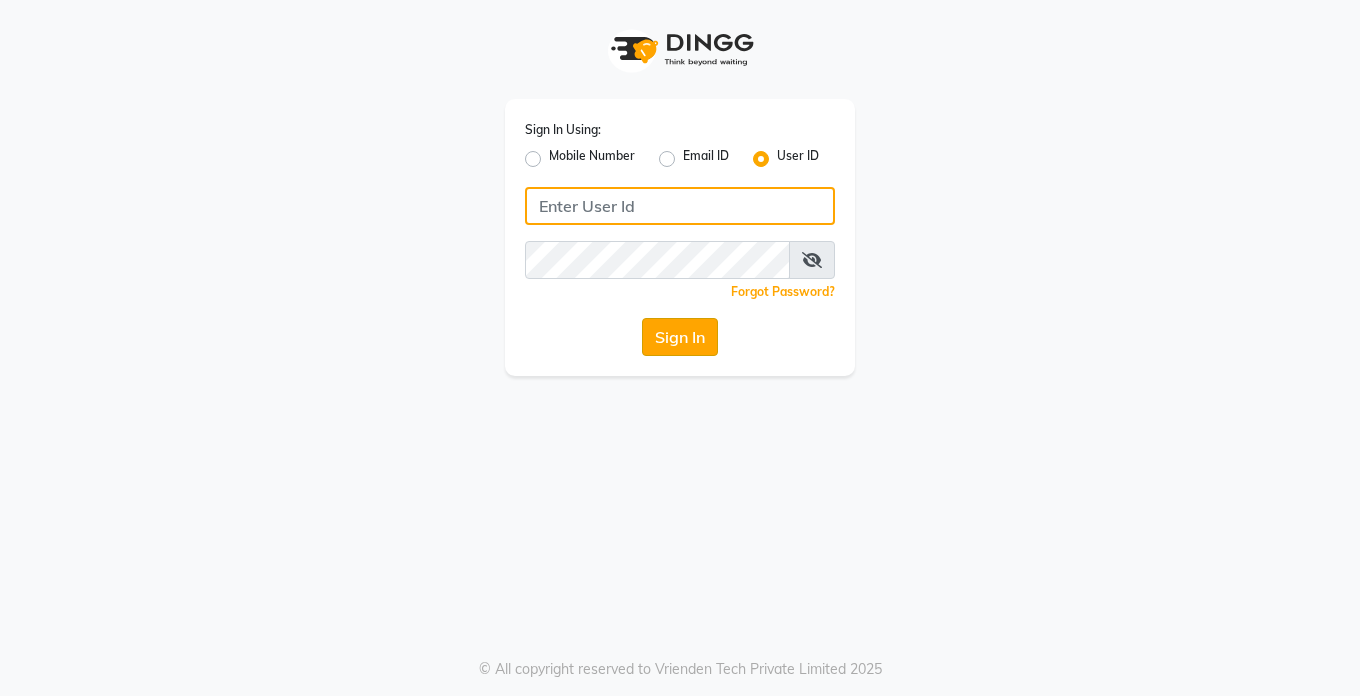 type on "Dedios123" 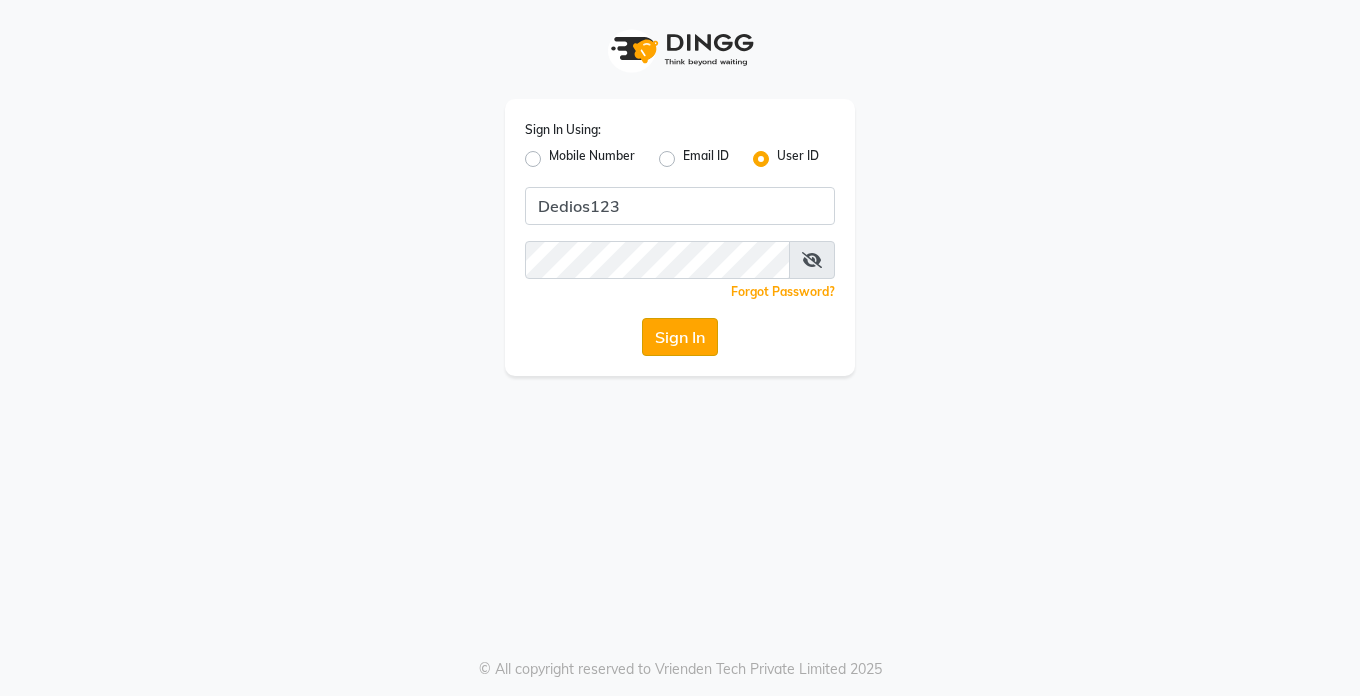 click on "Sign In" 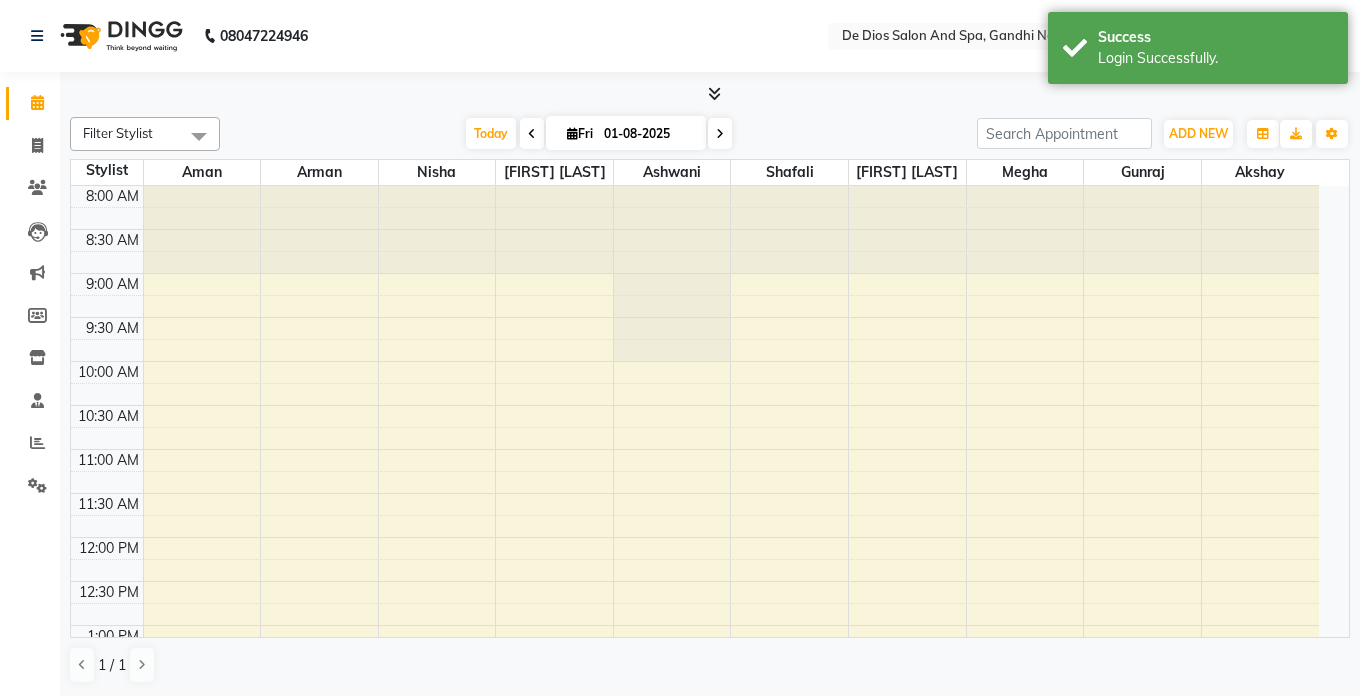 select on "en" 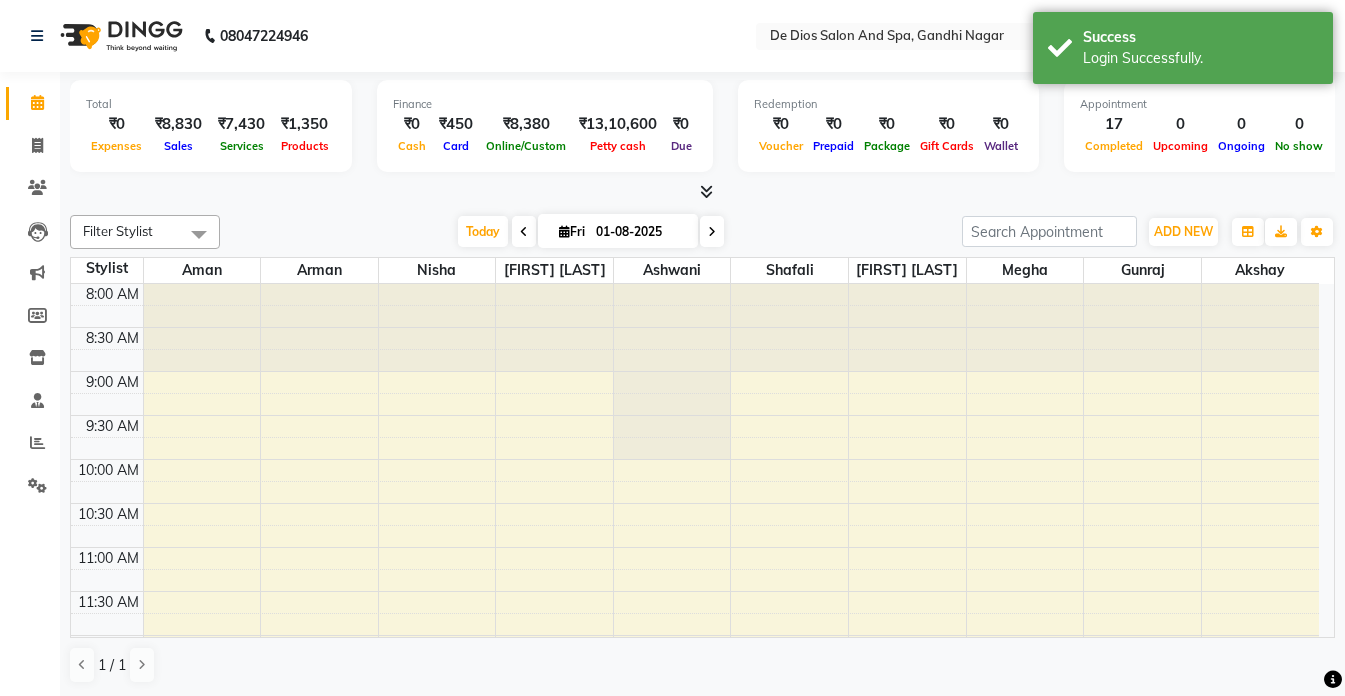 scroll, scrollTop: 0, scrollLeft: 0, axis: both 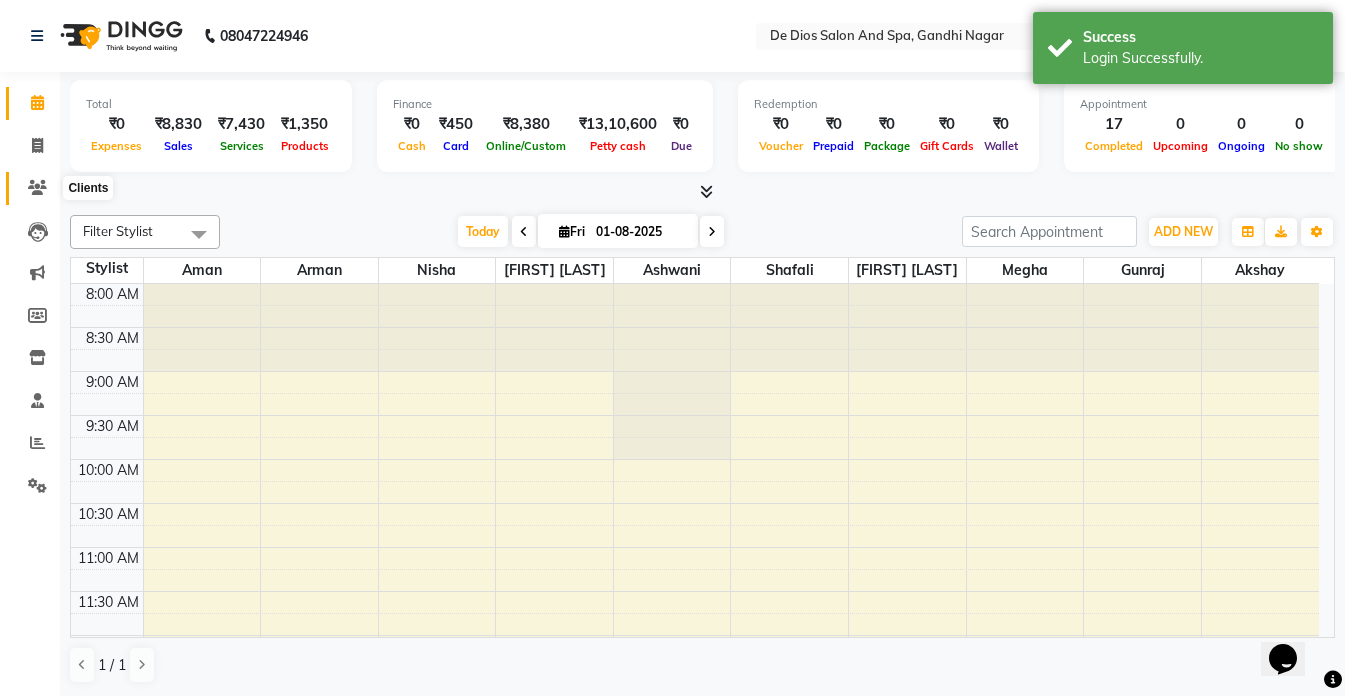 click 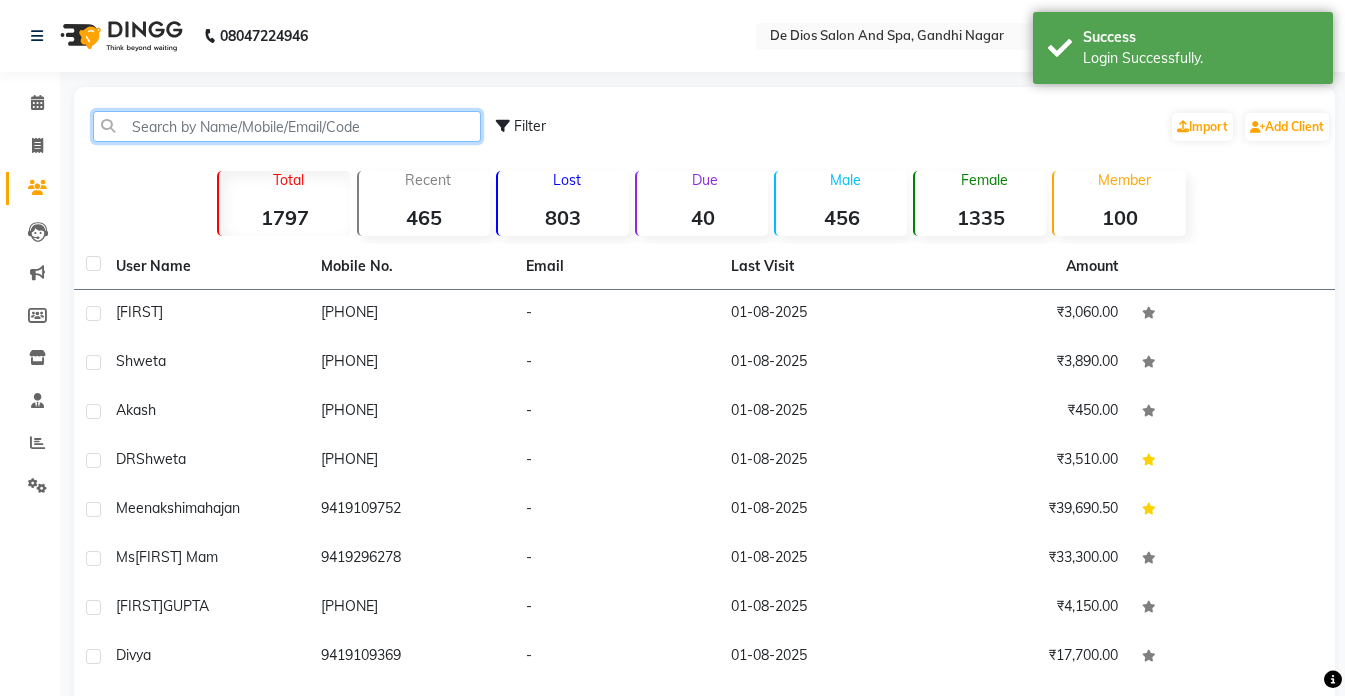 click 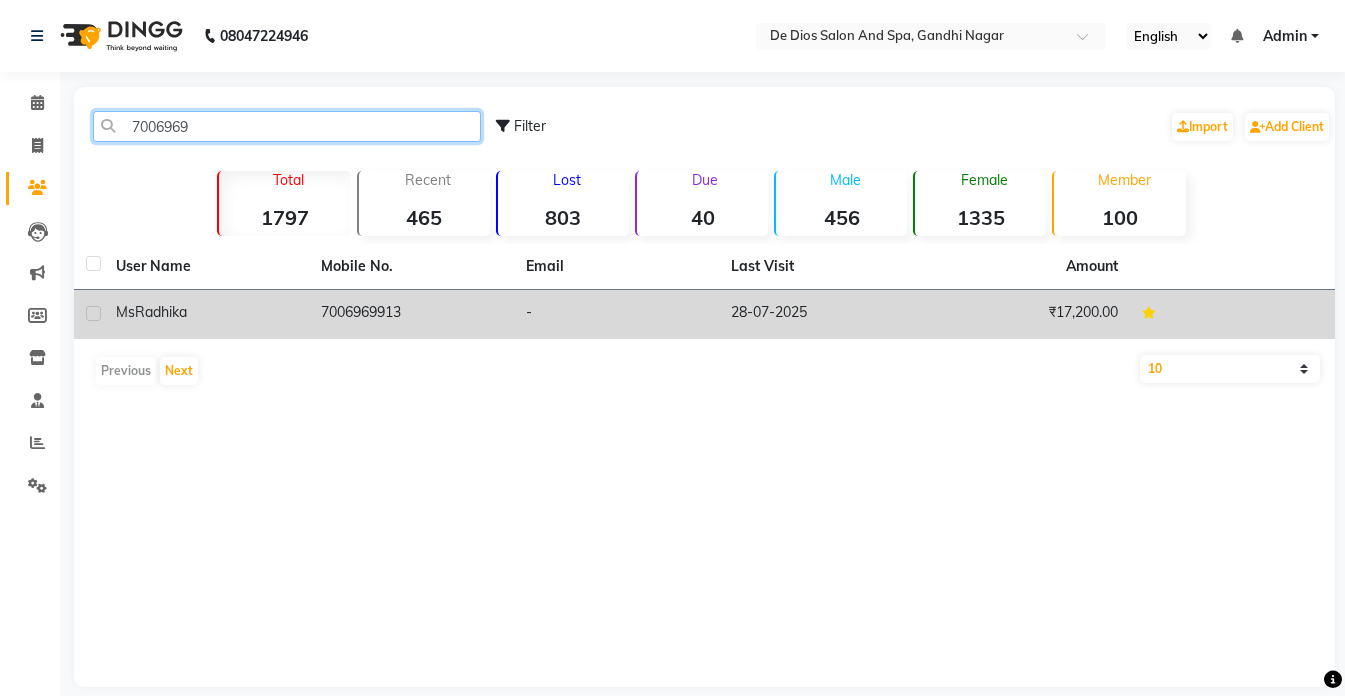 type on "7006969" 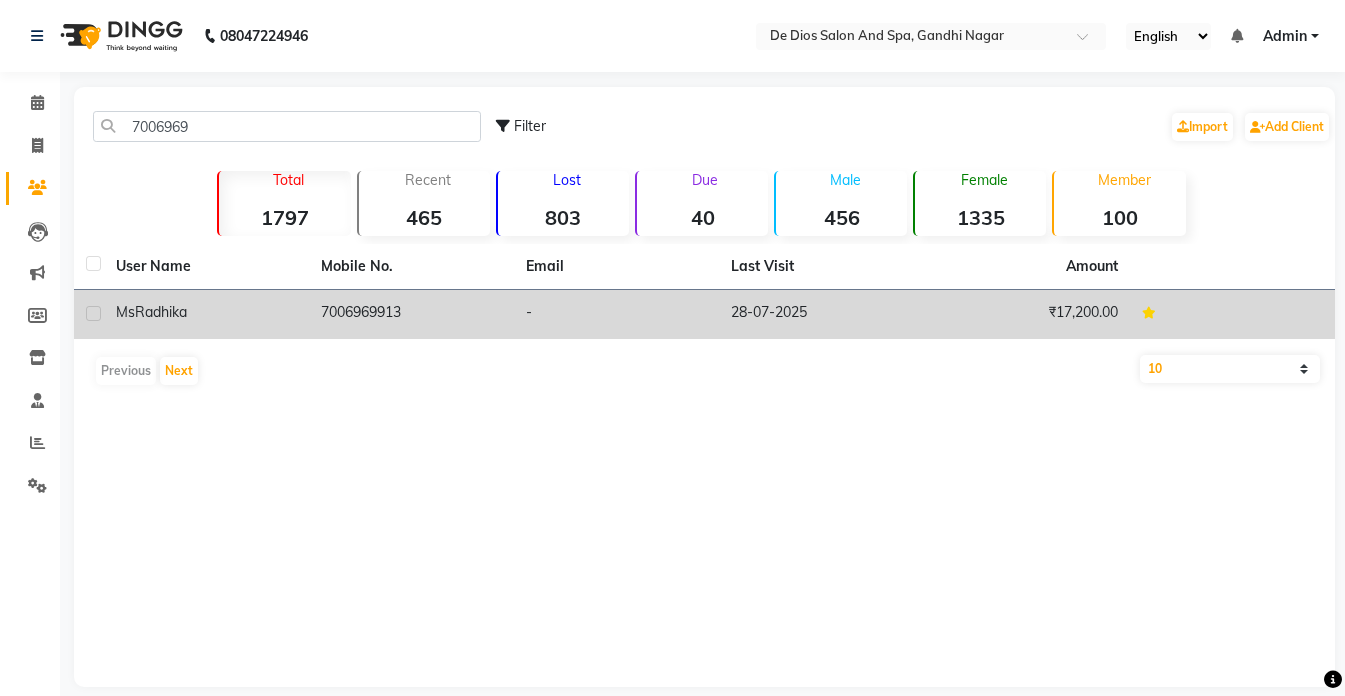 click on "7006969913" 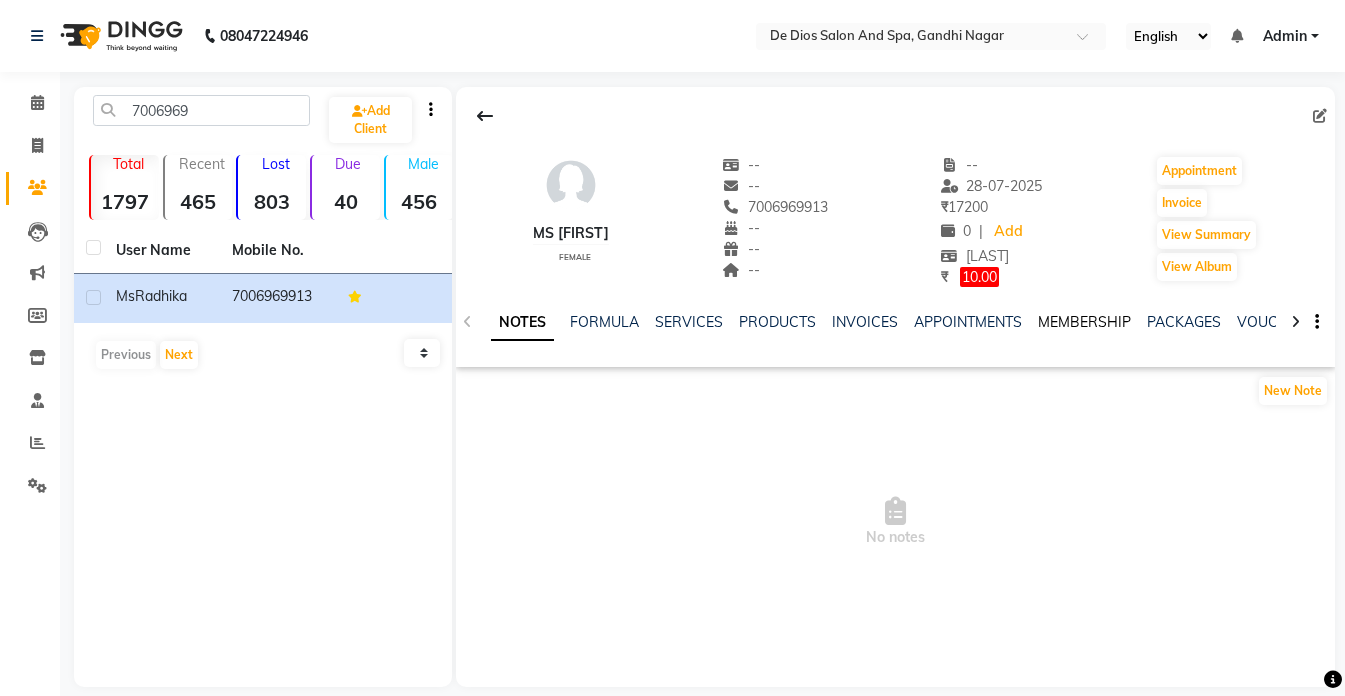 click on "MEMBERSHIP" 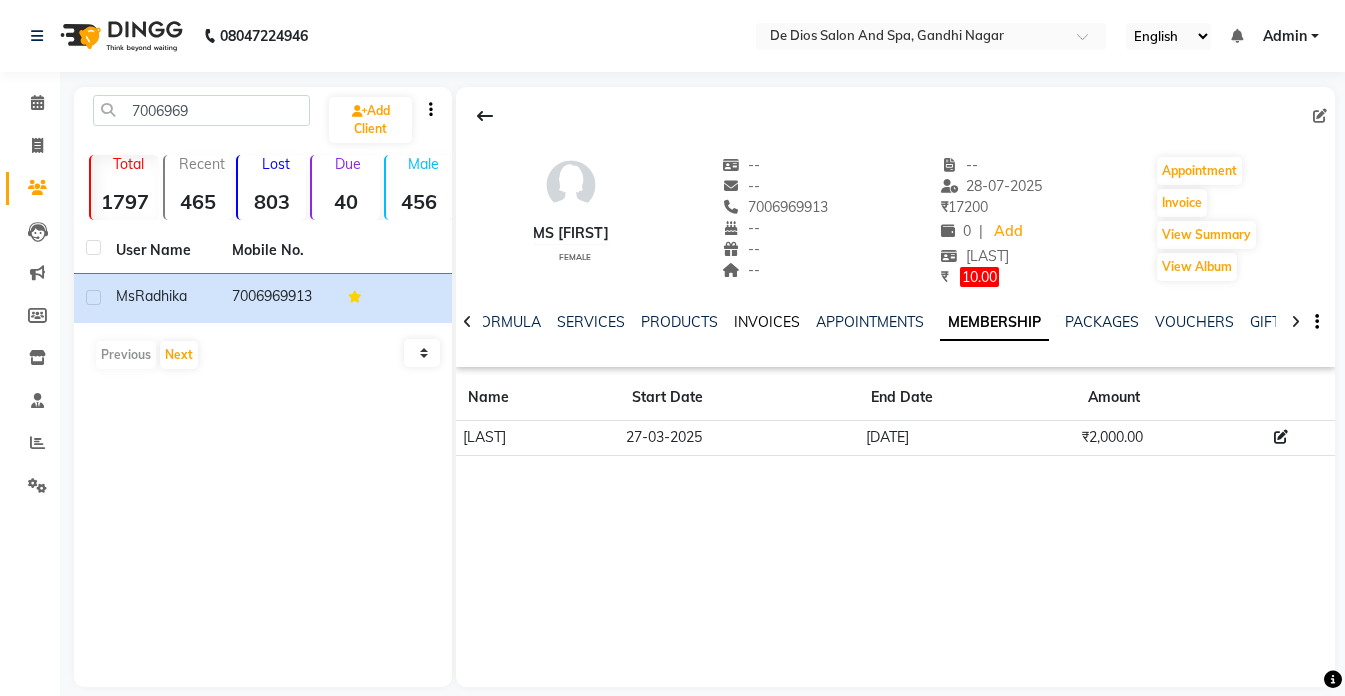 click on "INVOICES" 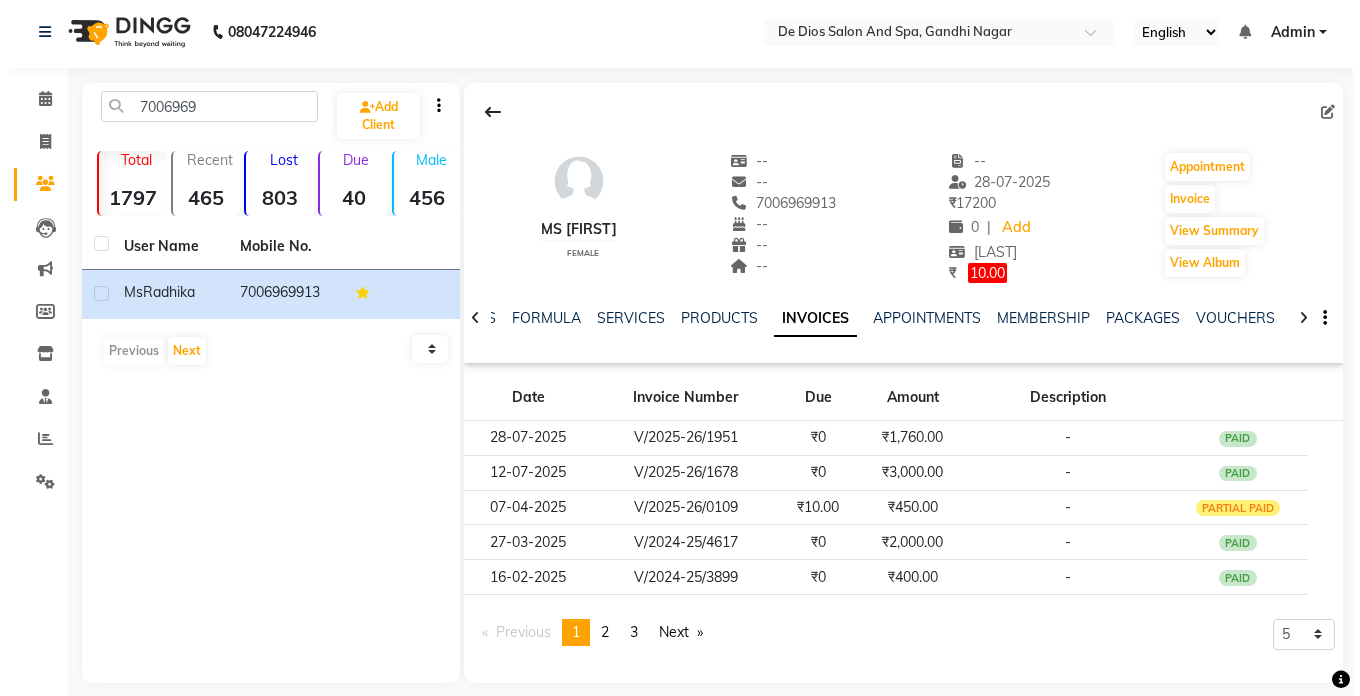 scroll, scrollTop: 0, scrollLeft: 0, axis: both 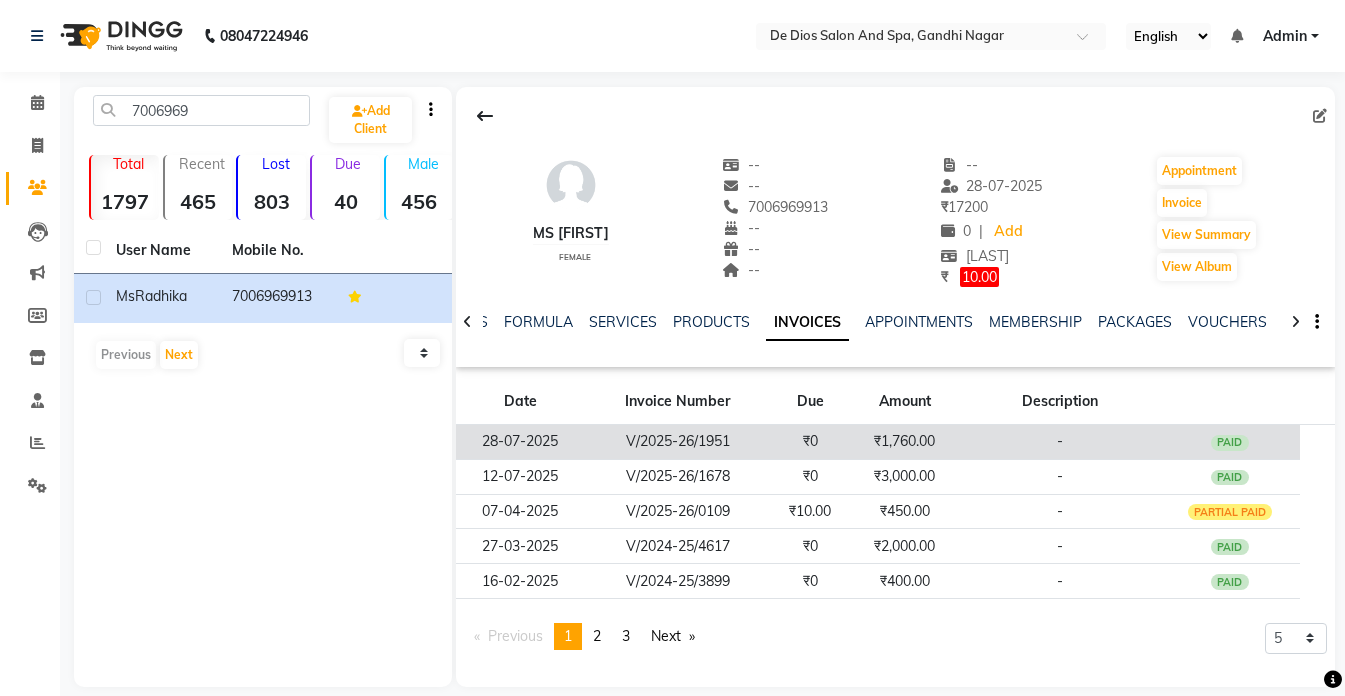 click on "V/2025-26/1951" 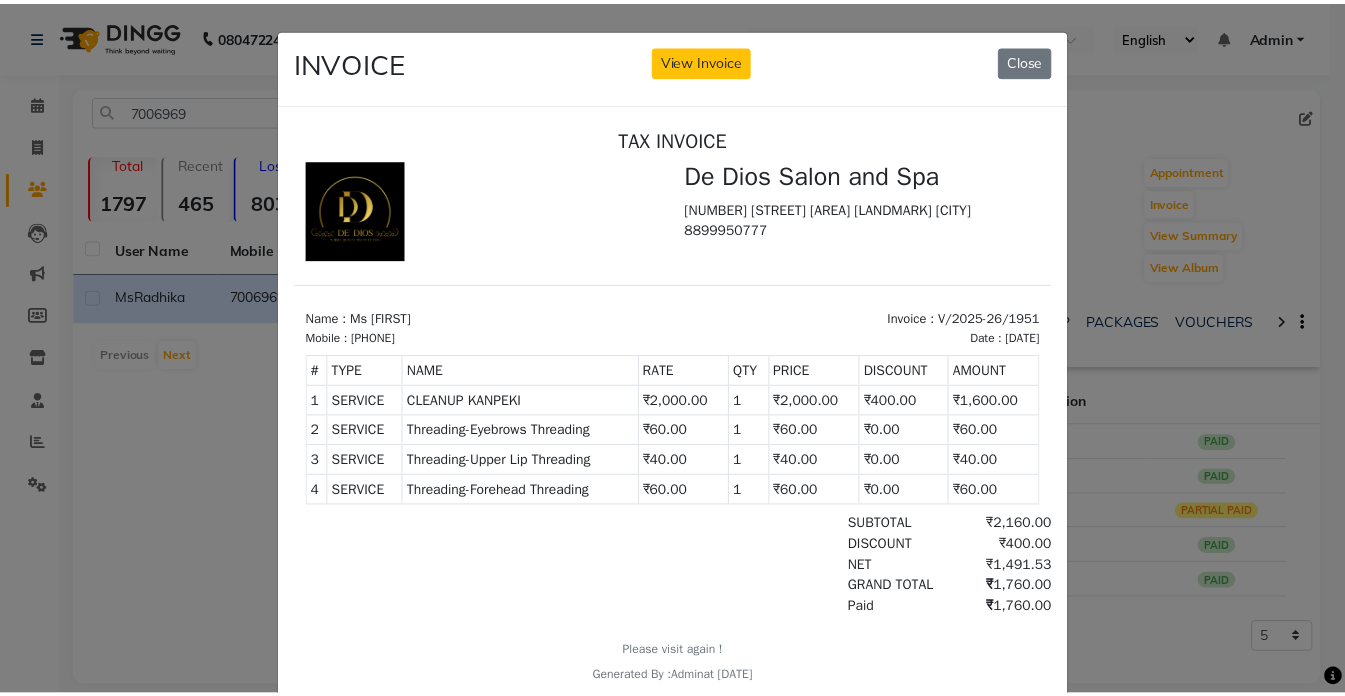 scroll, scrollTop: 0, scrollLeft: 0, axis: both 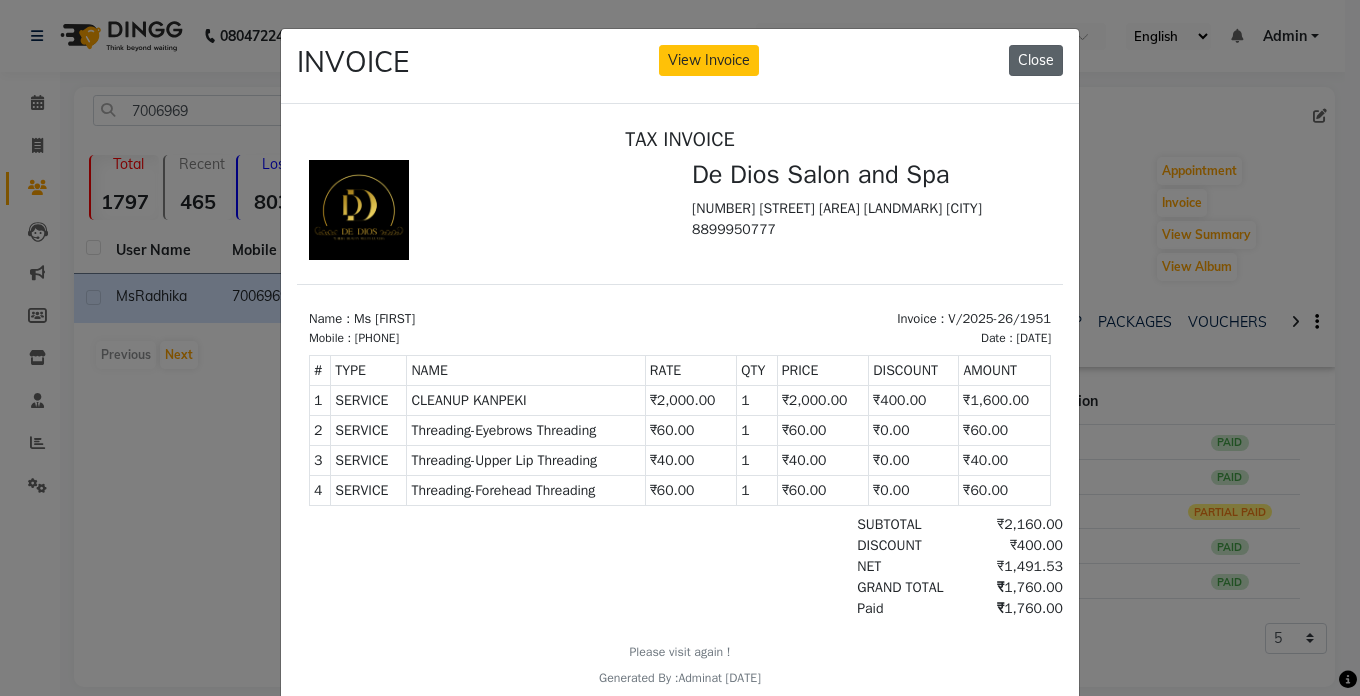 click on "Close" 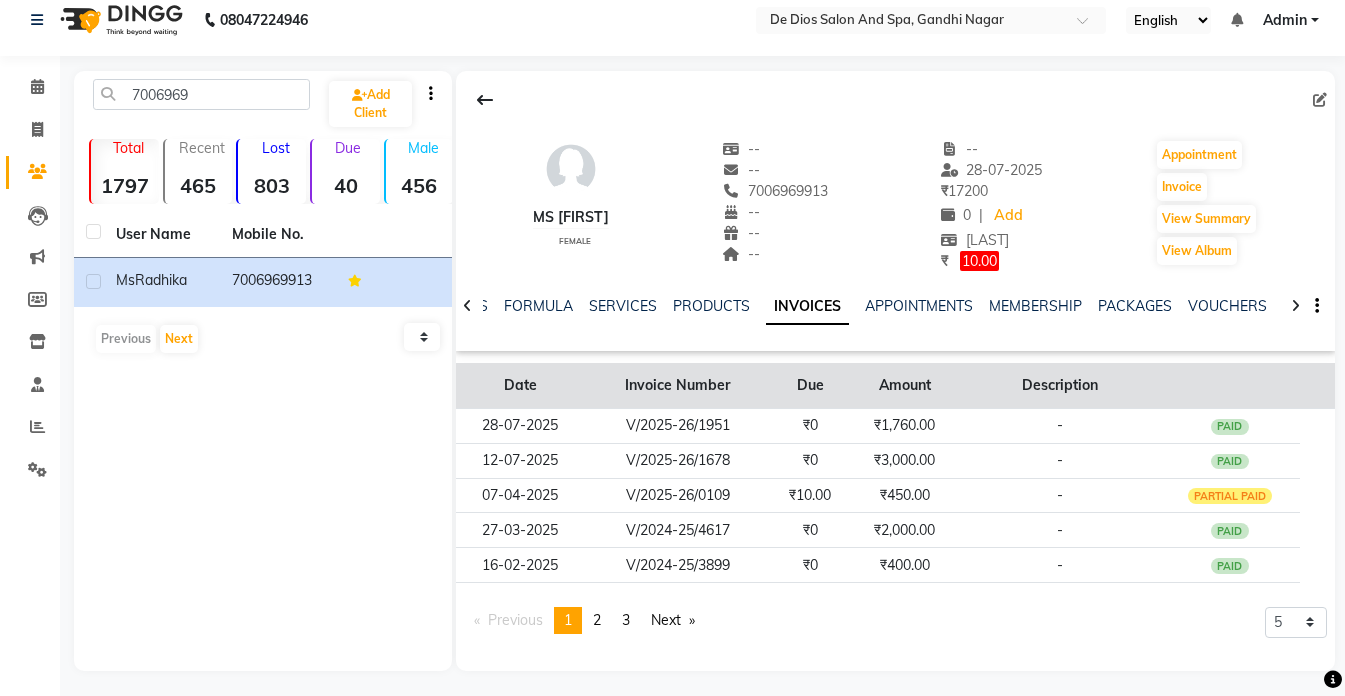 scroll, scrollTop: 21, scrollLeft: 0, axis: vertical 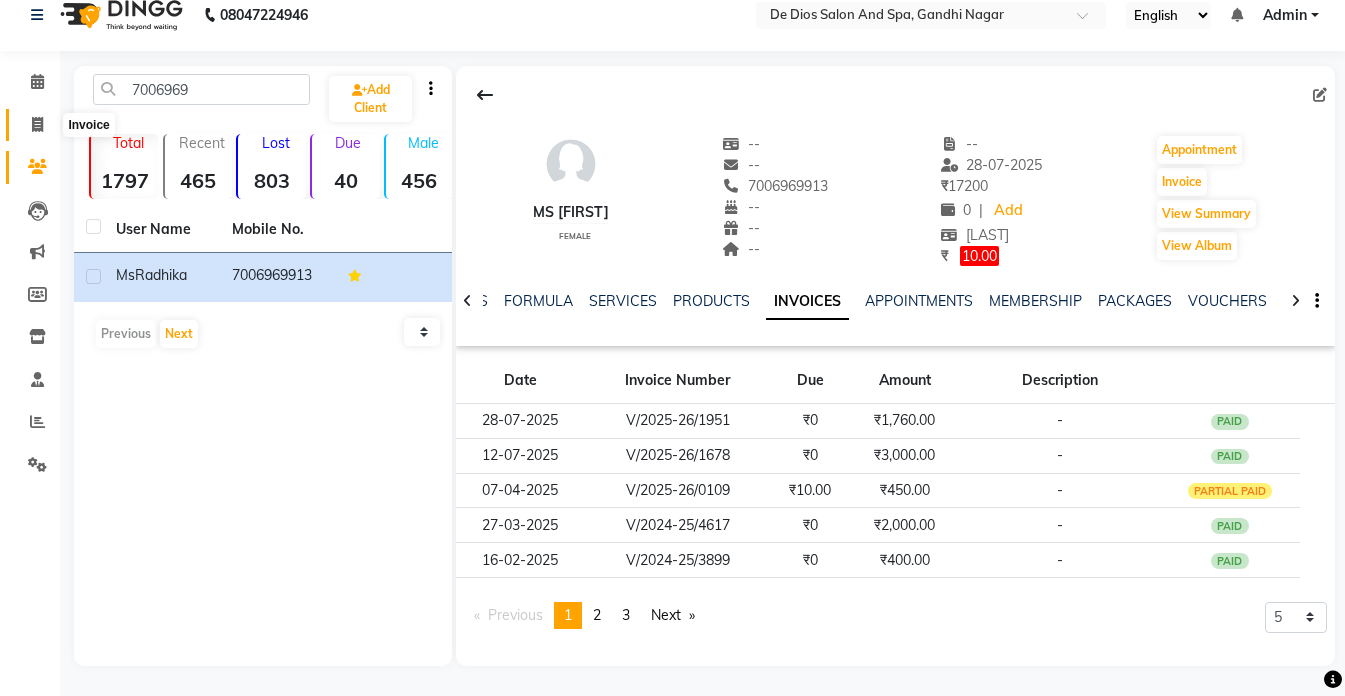 click 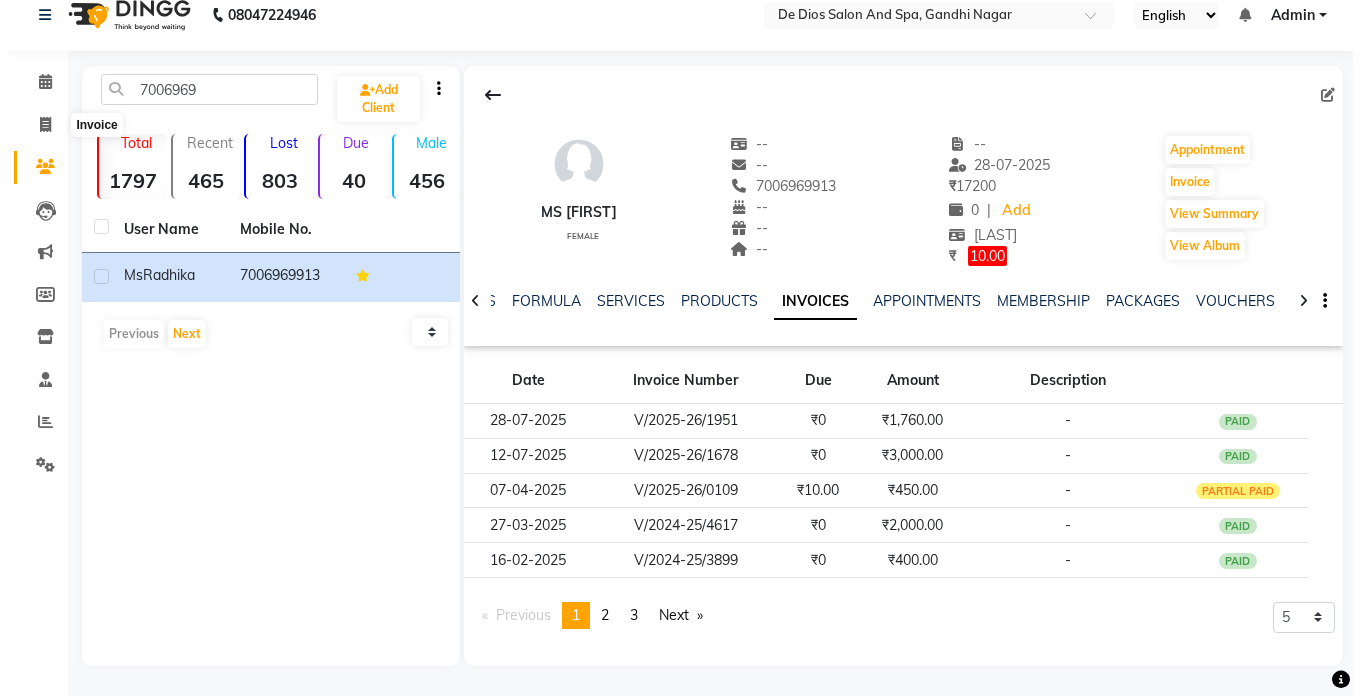 scroll, scrollTop: 0, scrollLeft: 0, axis: both 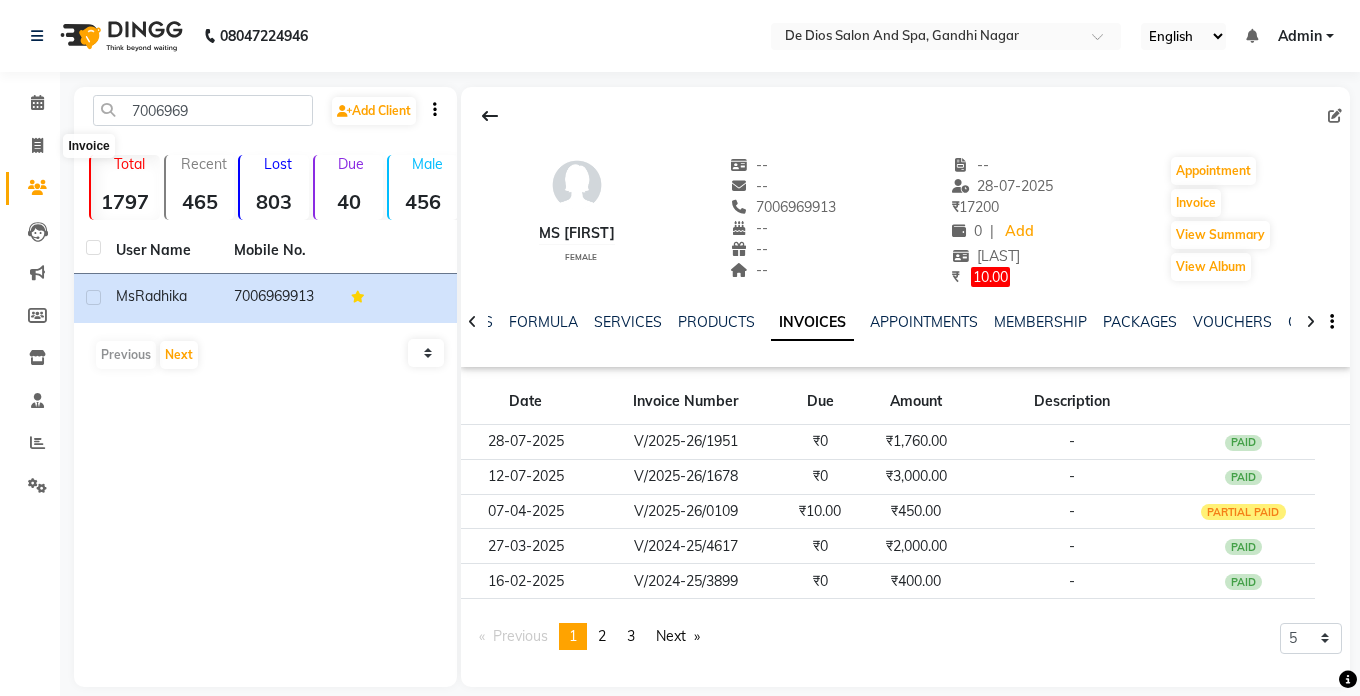 select on "6431" 